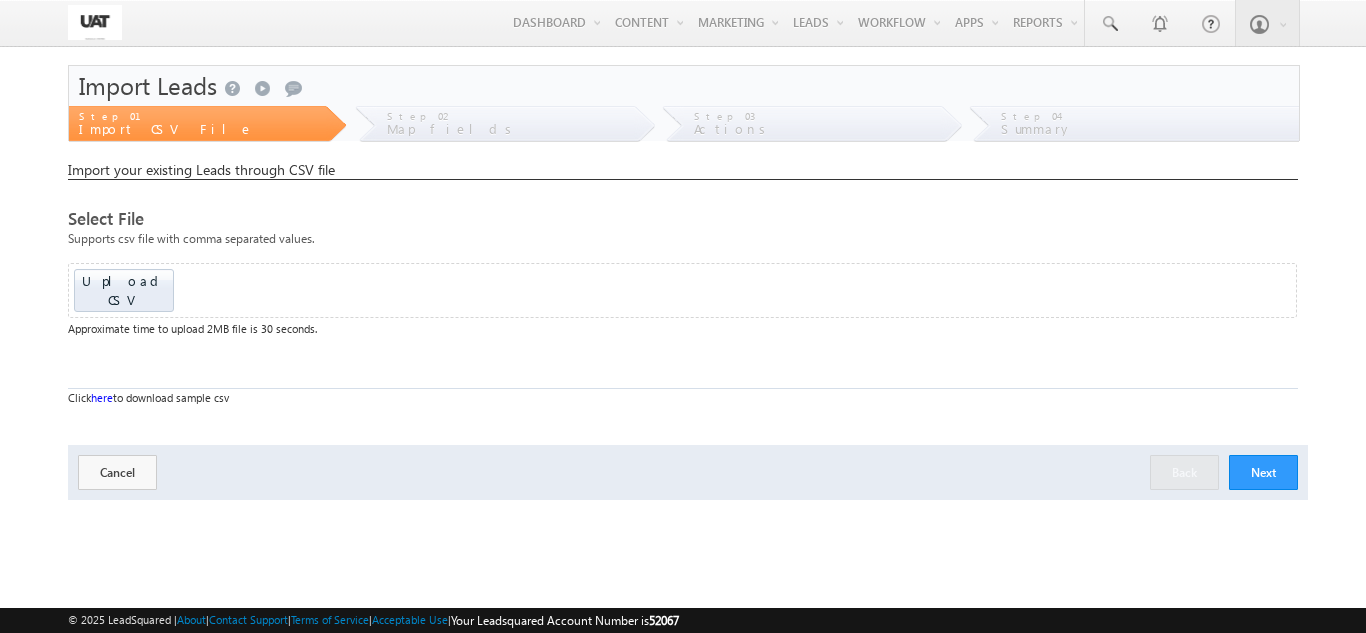 scroll, scrollTop: 0, scrollLeft: 0, axis: both 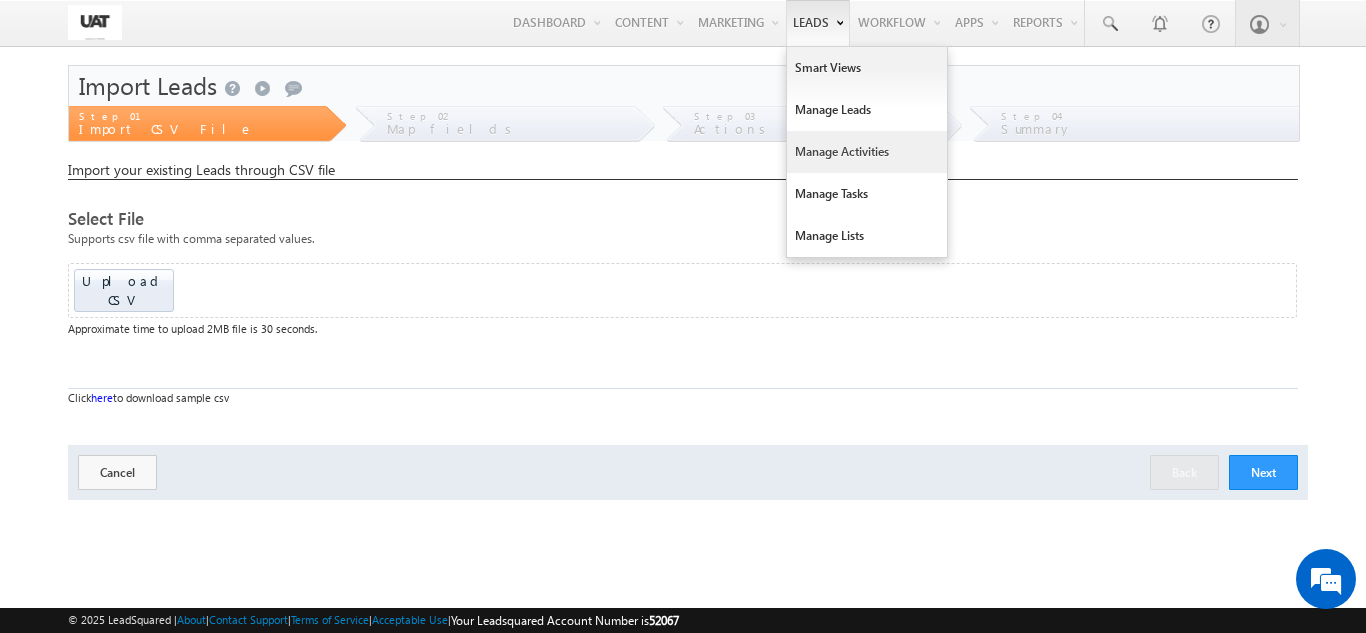click on "Manage Activities" at bounding box center [867, 152] 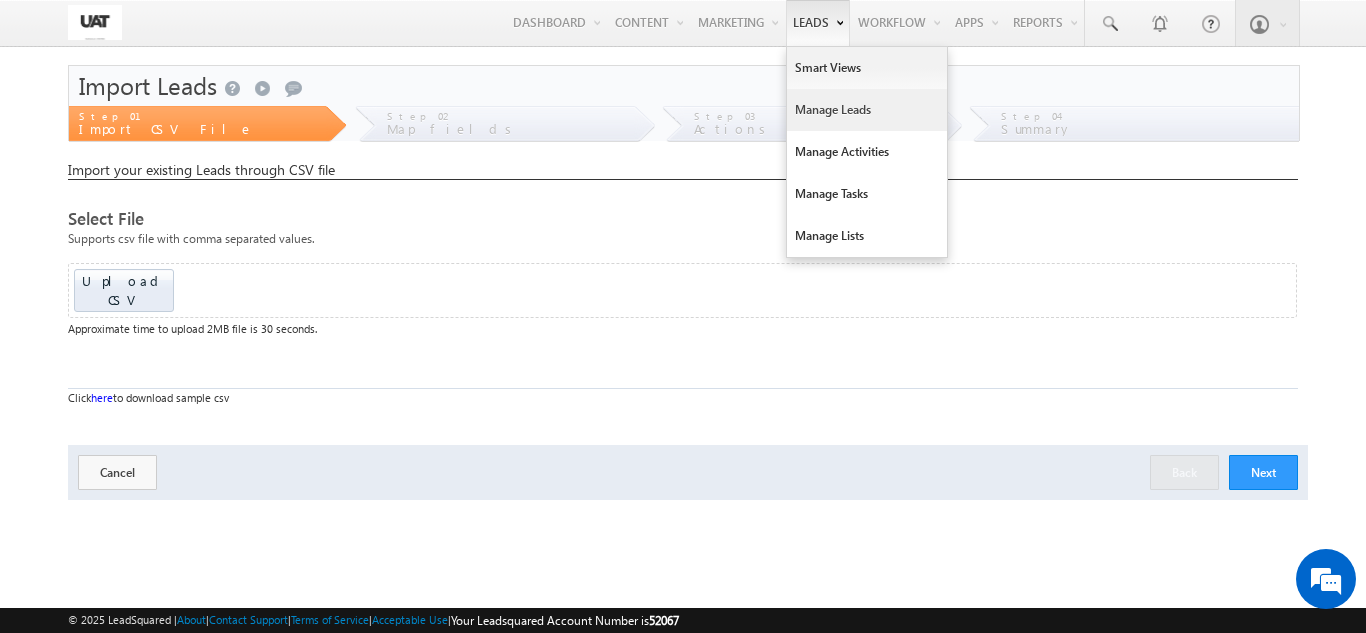 click on "Manage Leads" at bounding box center [867, 110] 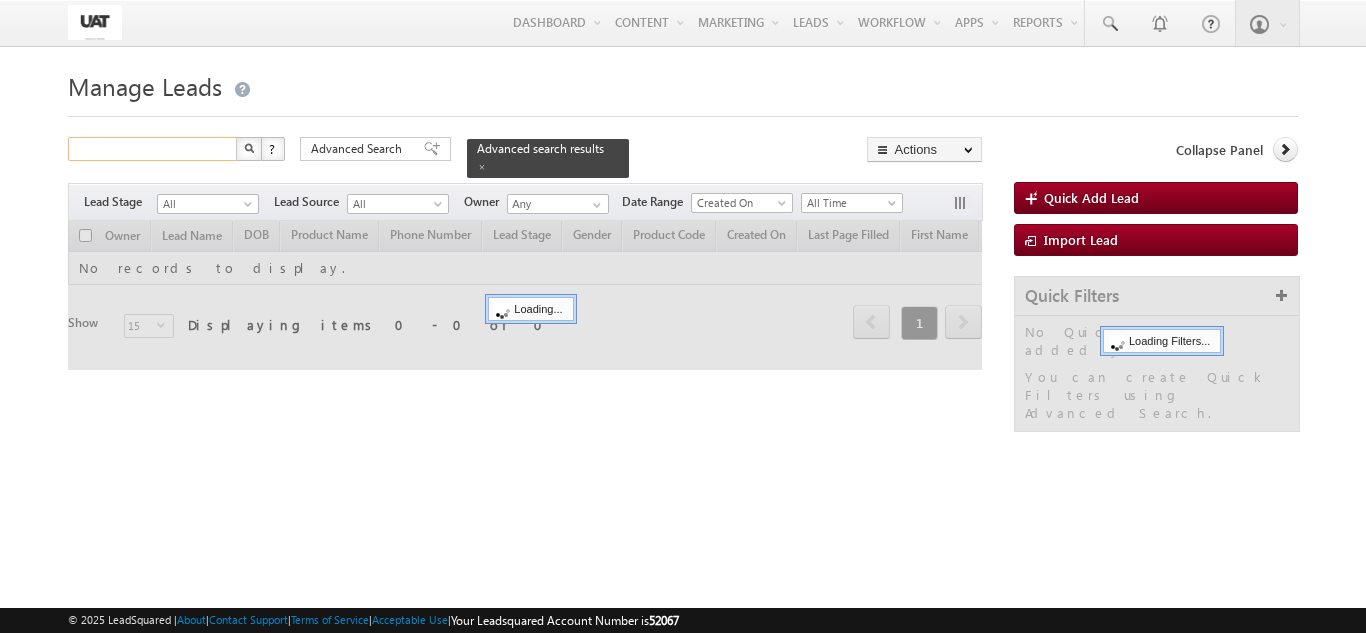 scroll, scrollTop: 0, scrollLeft: 0, axis: both 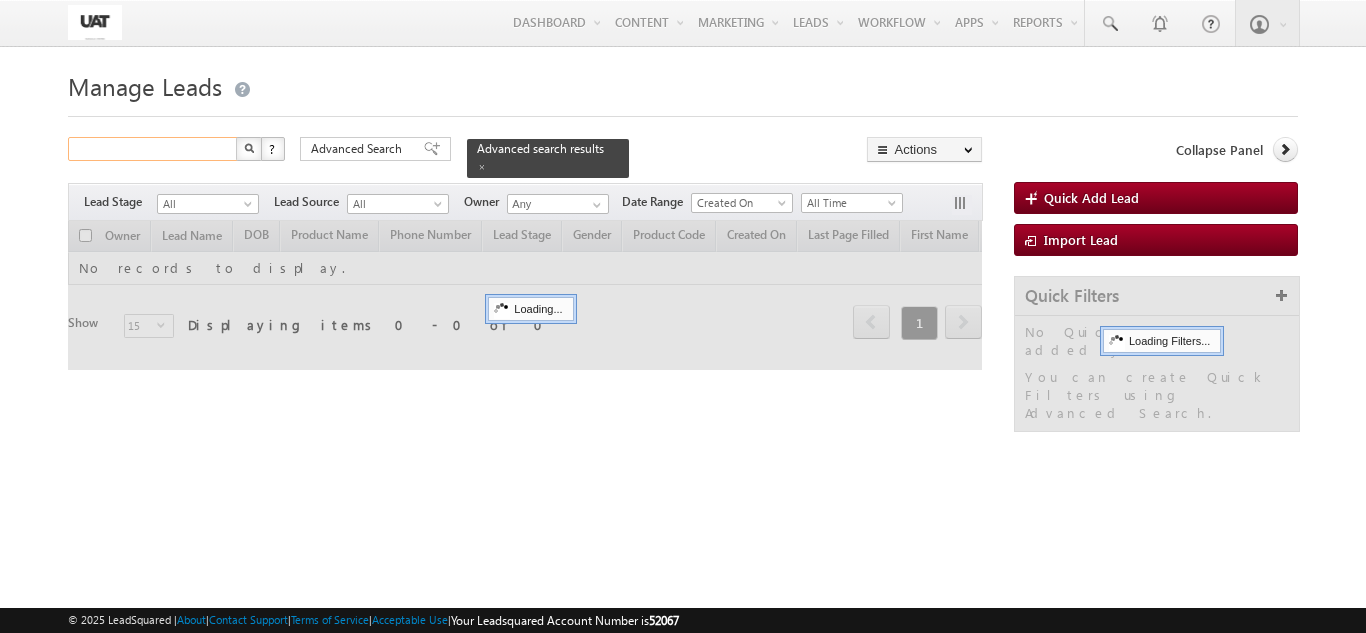 drag, startPoint x: 0, startPoint y: 0, endPoint x: 183, endPoint y: 152, distance: 237.89284 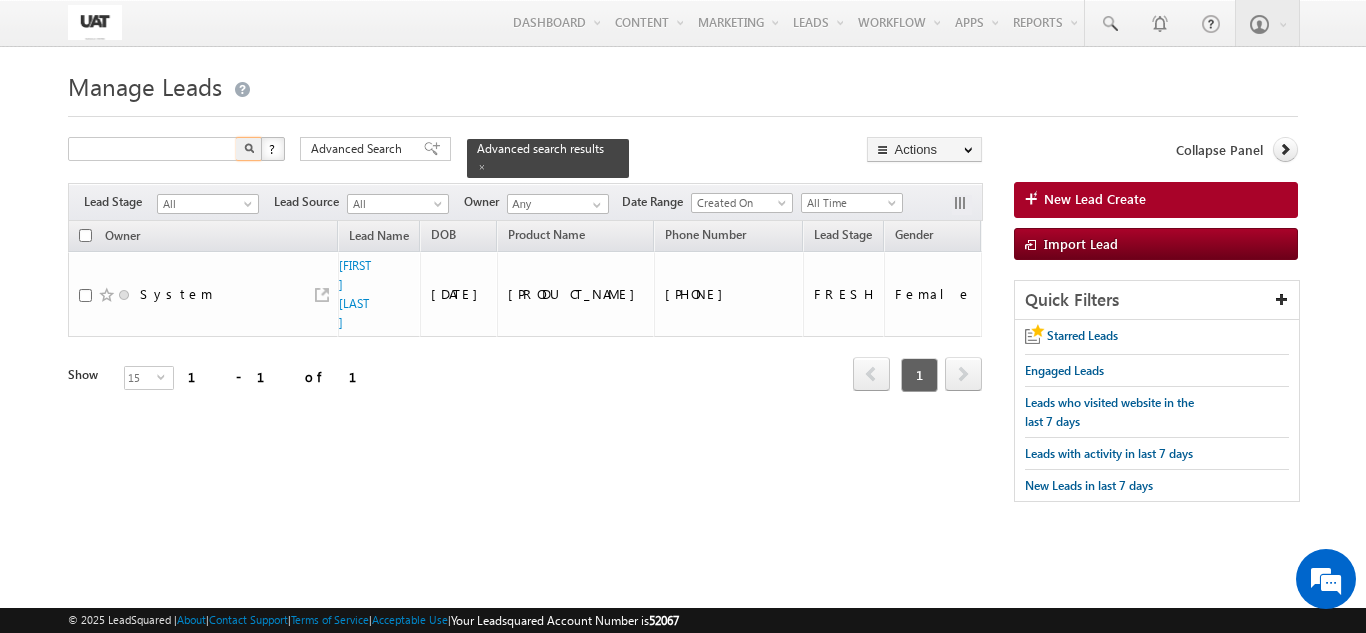 type on "Search Leads" 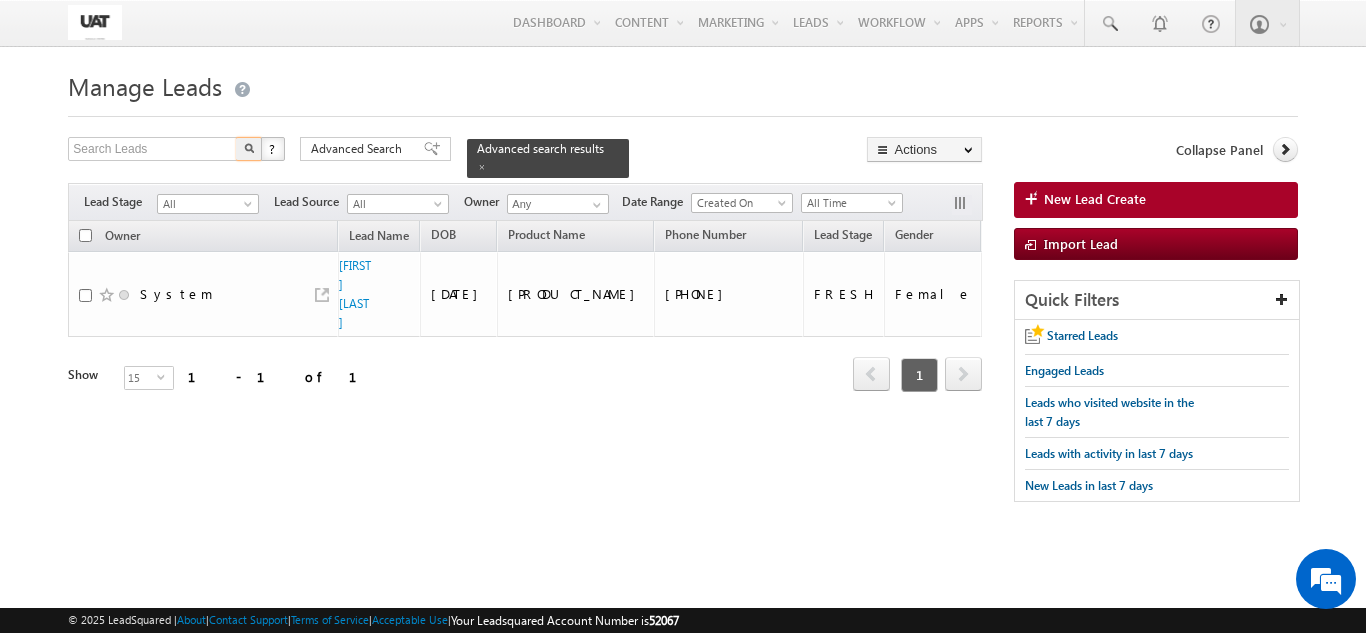 drag, startPoint x: 111, startPoint y: 153, endPoint x: 74, endPoint y: 281, distance: 133.24039 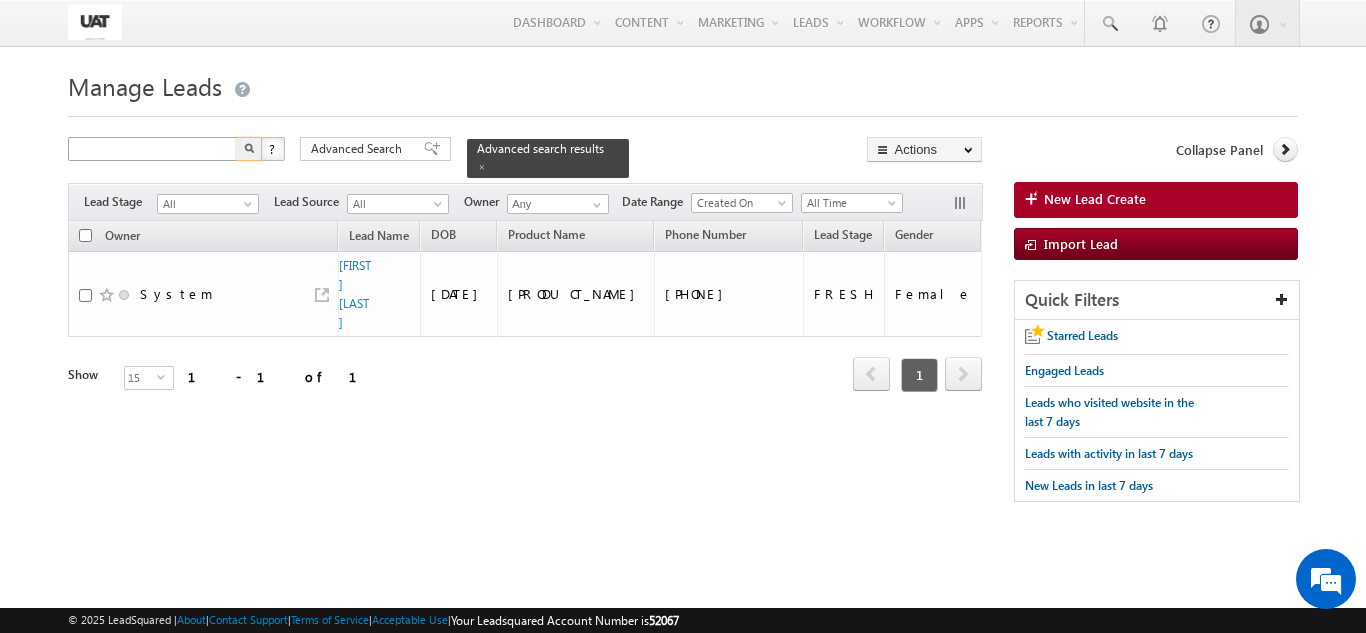 type on "Search Leads" 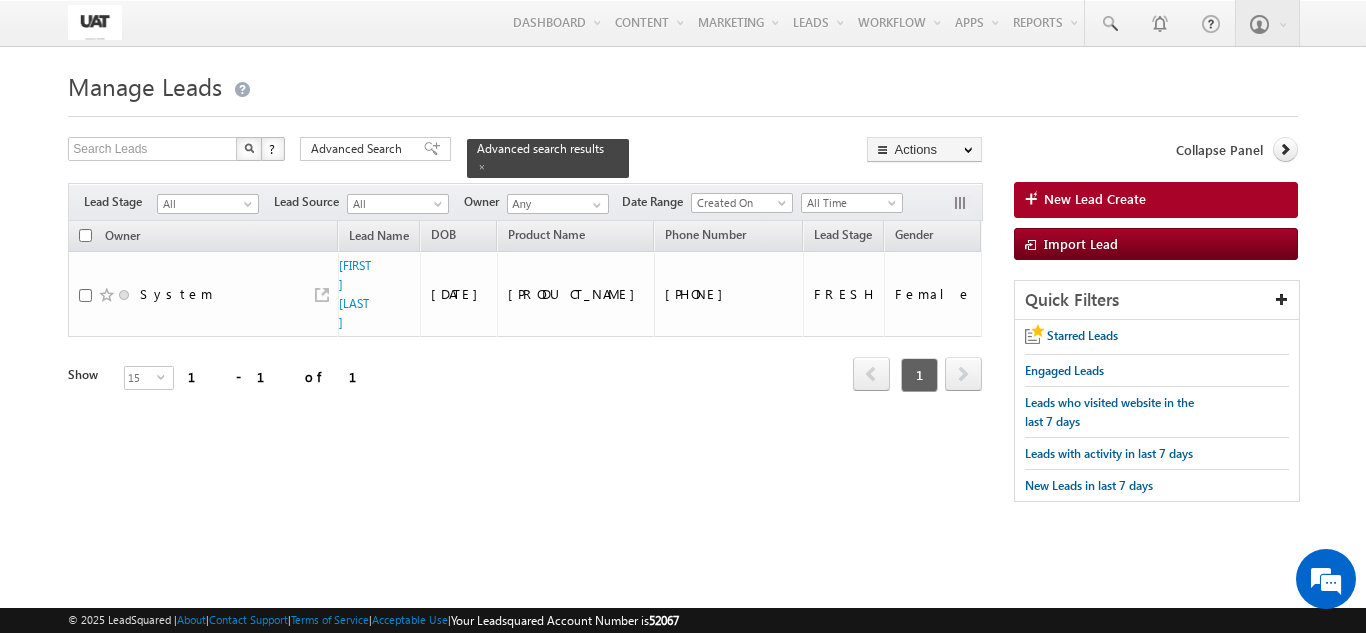 drag, startPoint x: 170, startPoint y: 150, endPoint x: 530, endPoint y: 345, distance: 409.42032 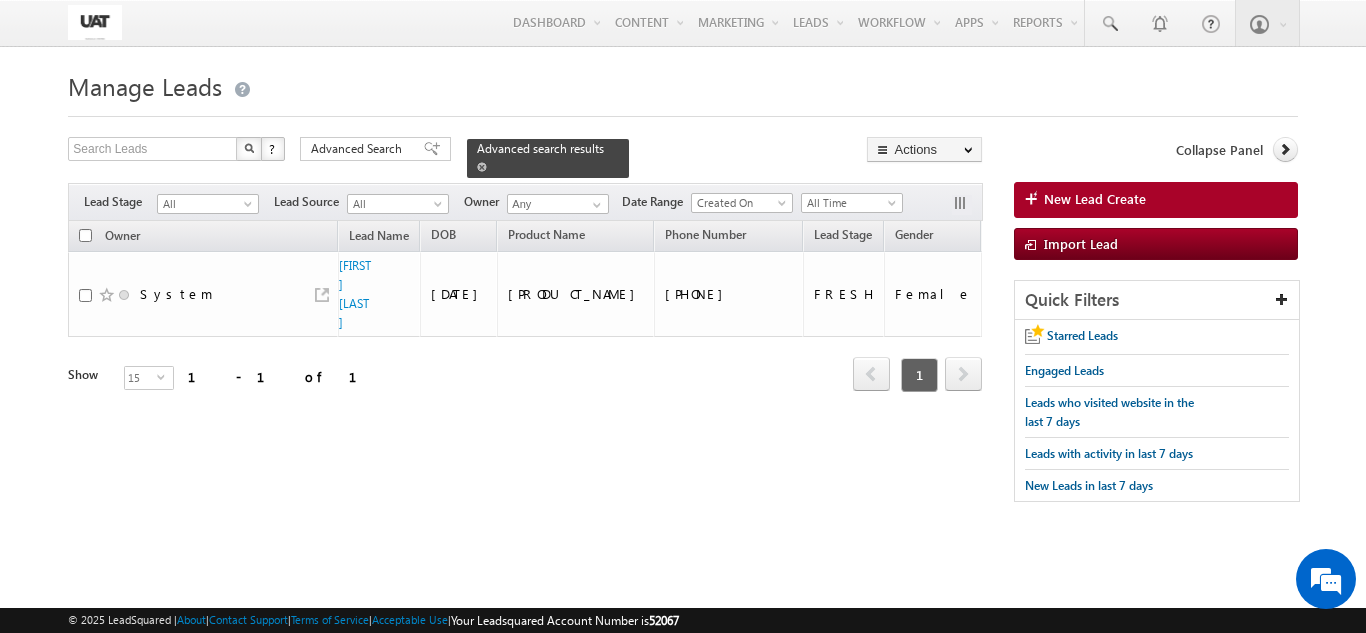 click at bounding box center [482, 166] 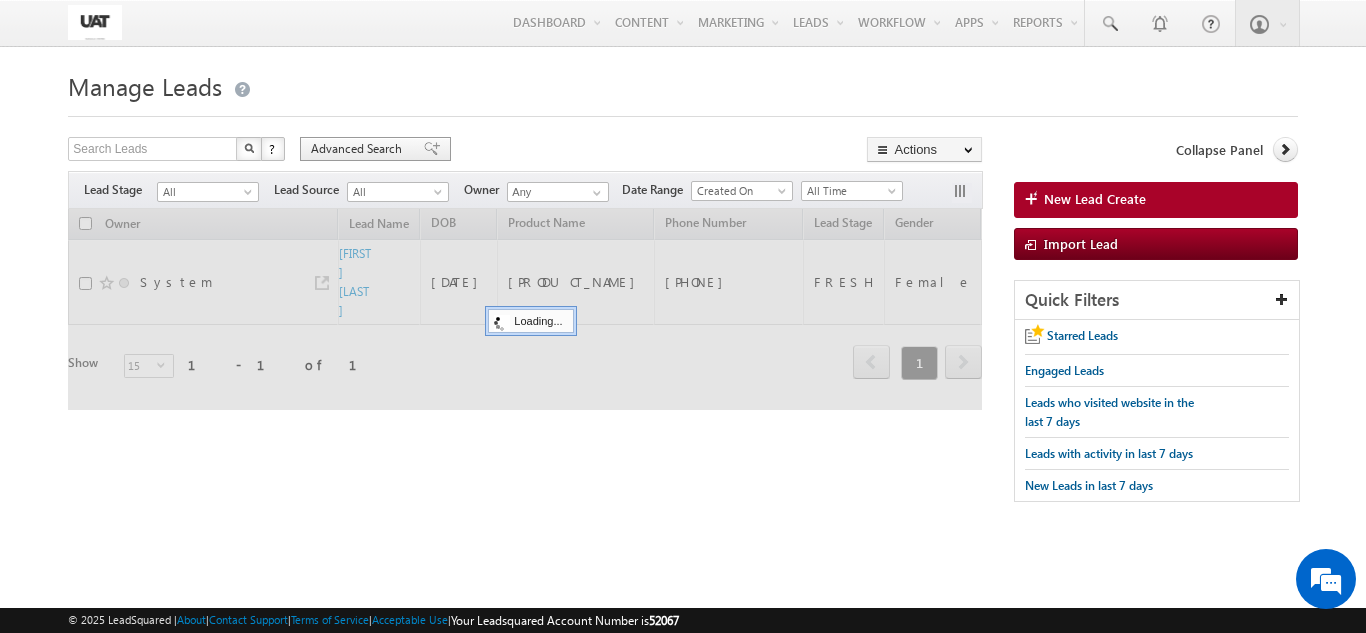 click on "Advanced Search" at bounding box center (359, 149) 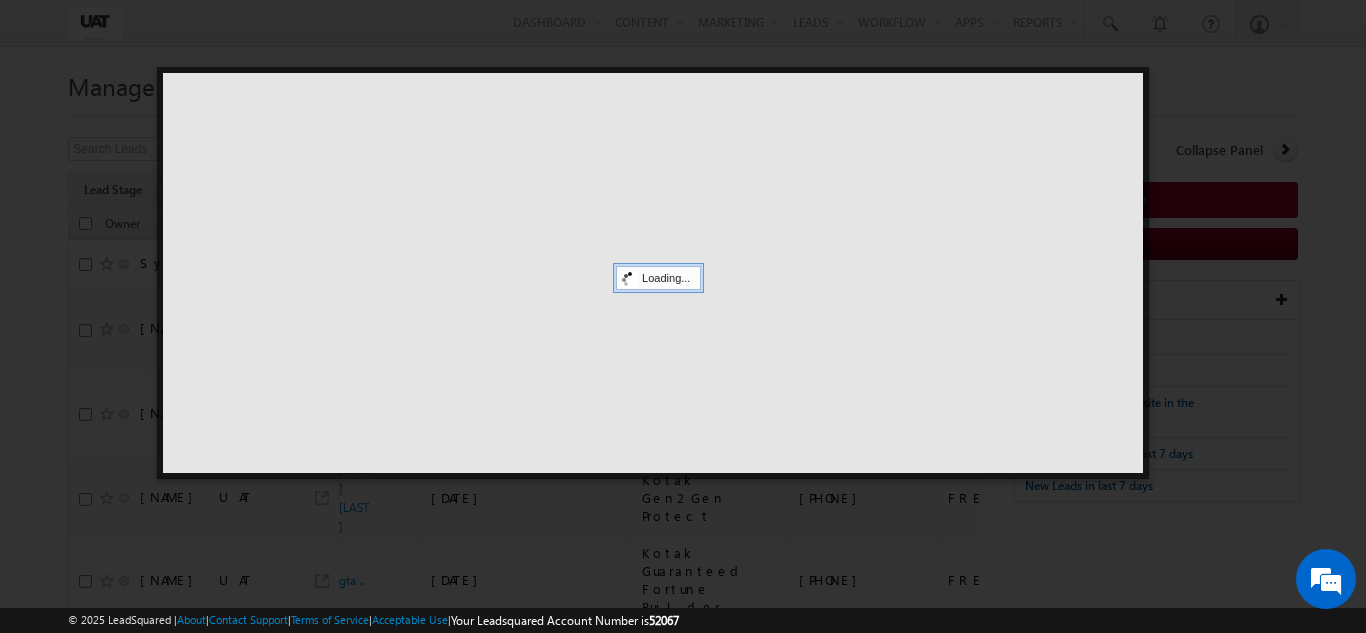 scroll, scrollTop: 0, scrollLeft: 0, axis: both 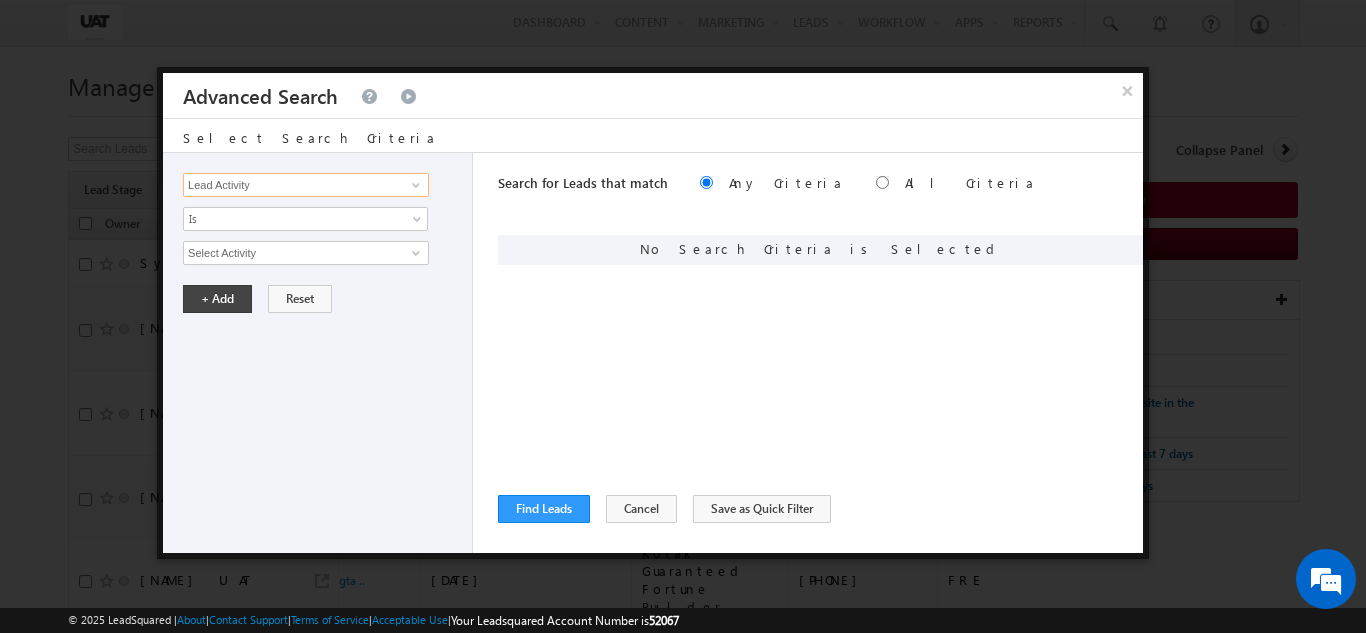 click on "Lead Activity" at bounding box center (306, 185) 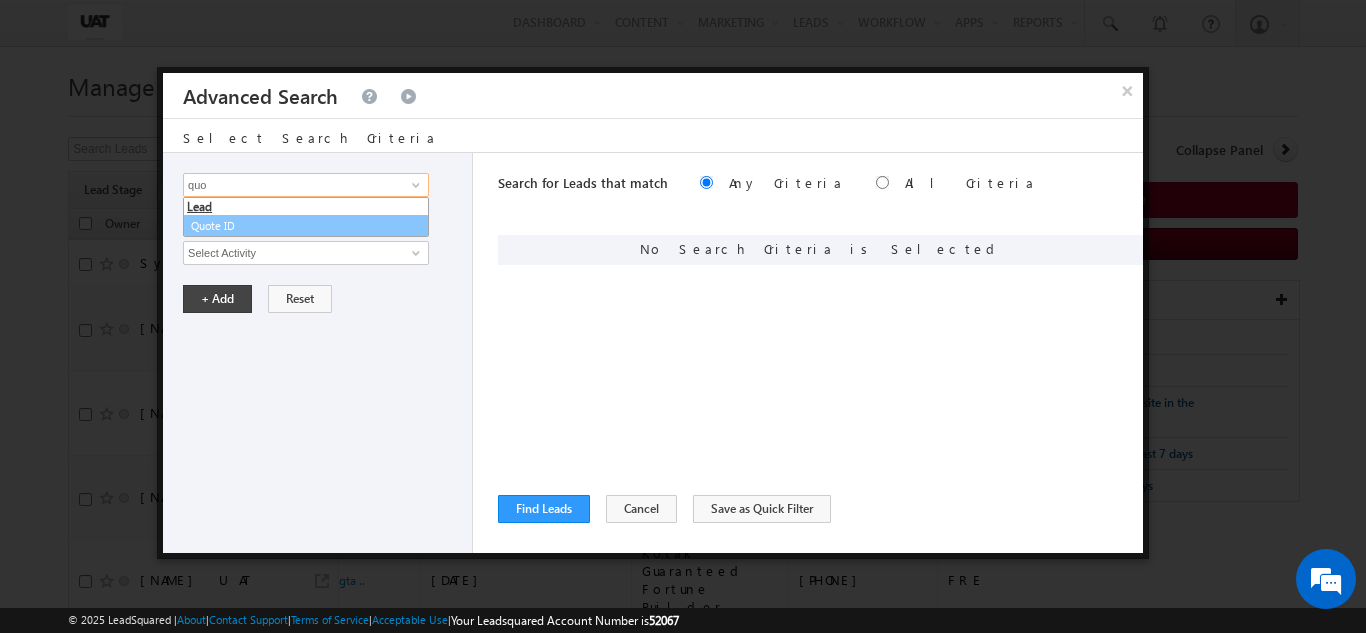 click on "Quote ID" at bounding box center [306, 226] 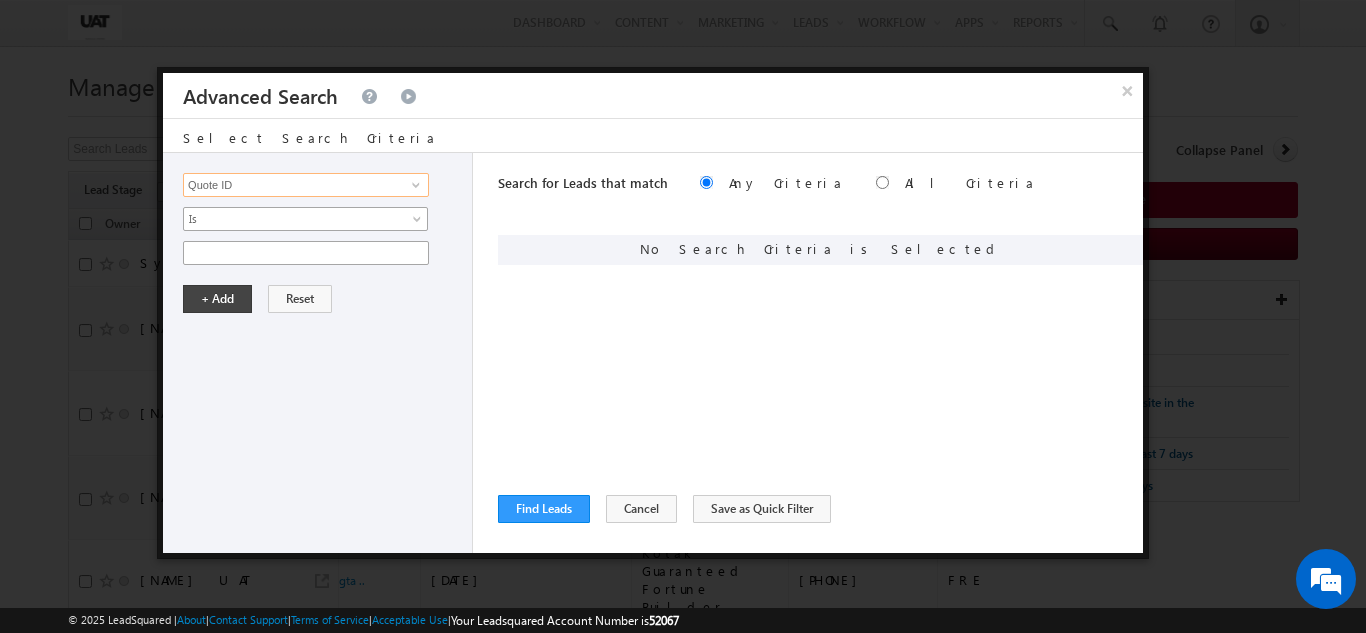 type on "Quote ID" 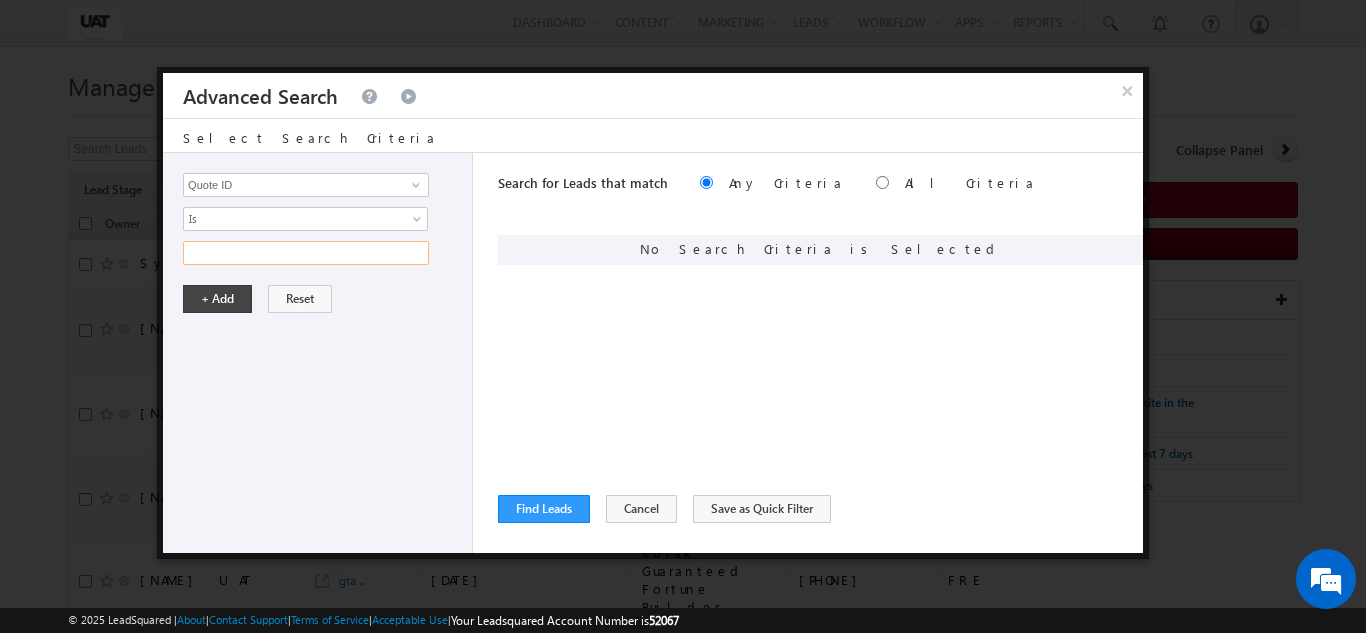 click at bounding box center [306, 253] 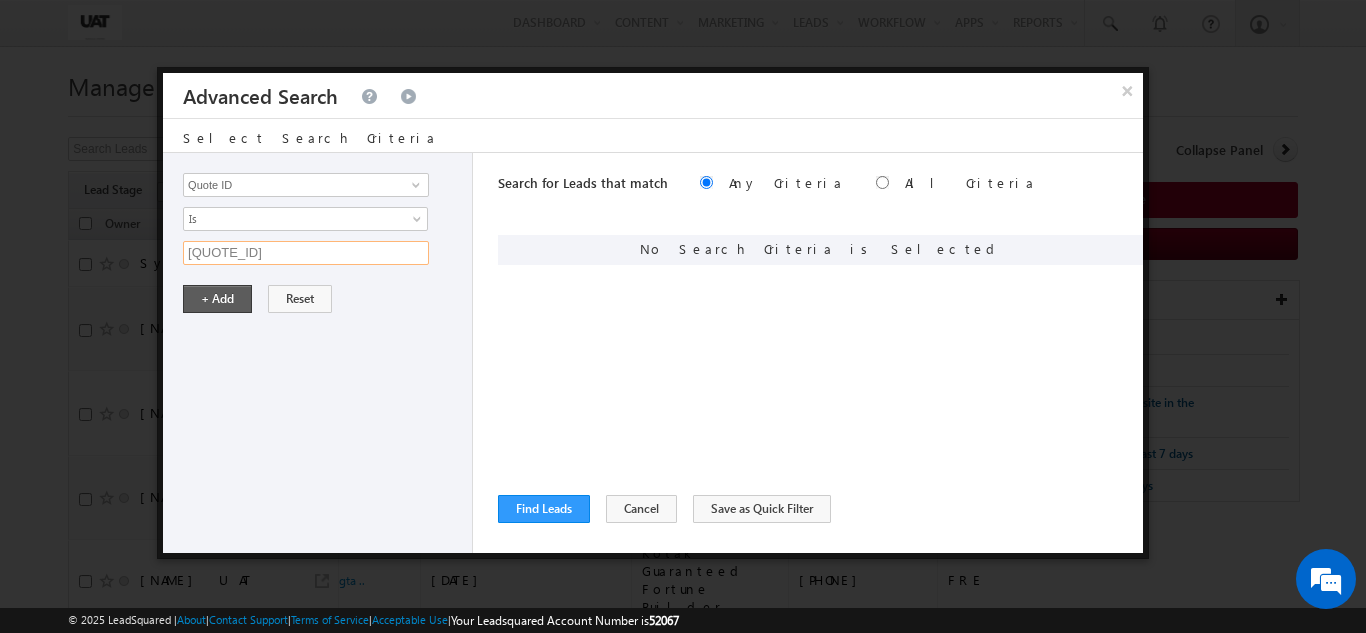 type on "01N182096" 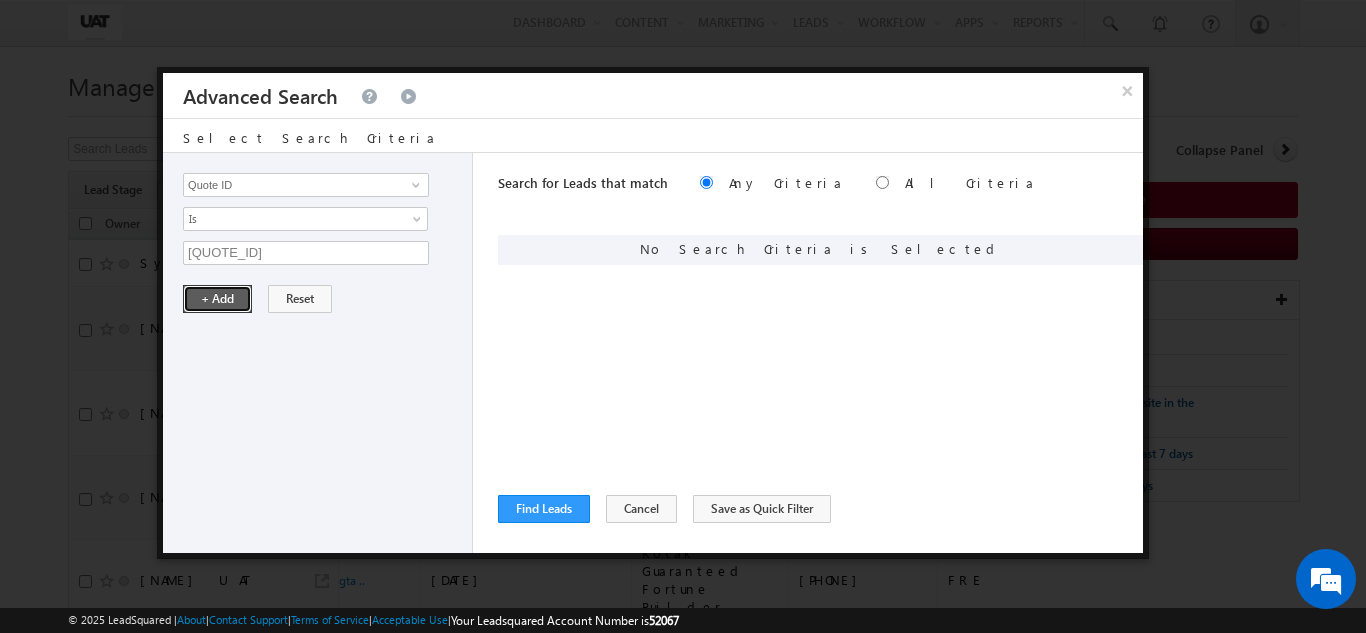 click on "+ Add" at bounding box center (217, 299) 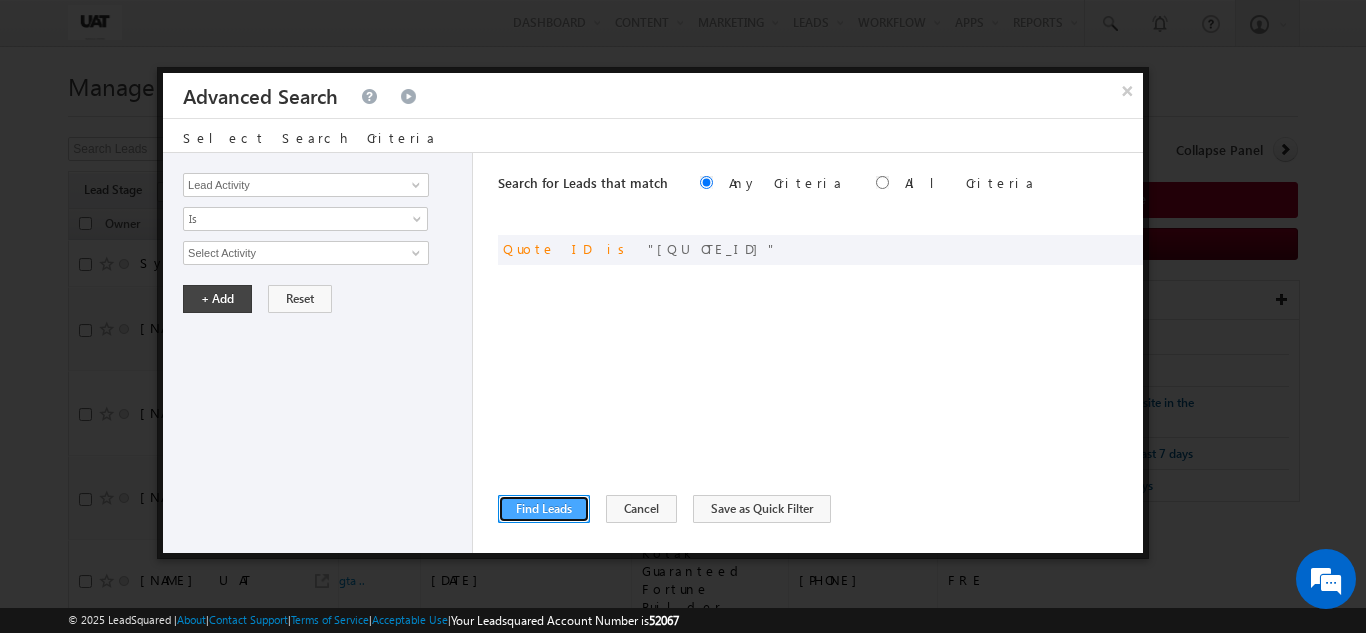 click on "Find Leads" at bounding box center [544, 509] 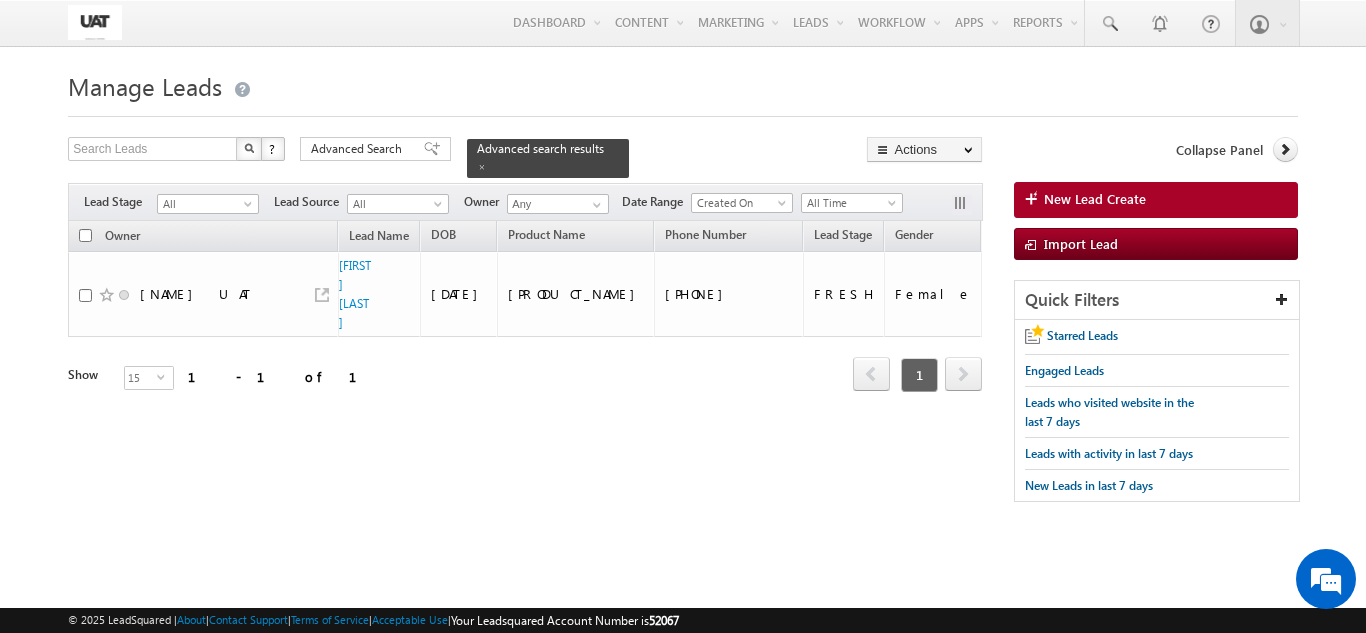 drag, startPoint x: 214, startPoint y: 406, endPoint x: 286, endPoint y: 415, distance: 72.56032 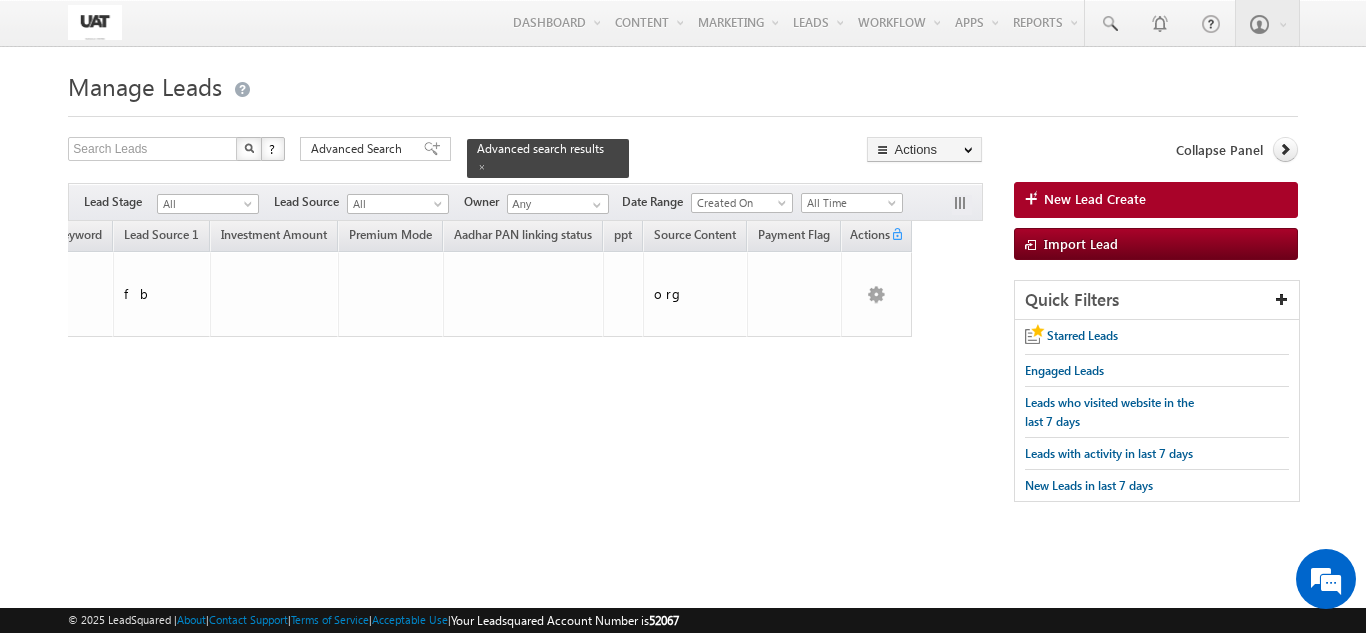 scroll, scrollTop: 0, scrollLeft: 0, axis: both 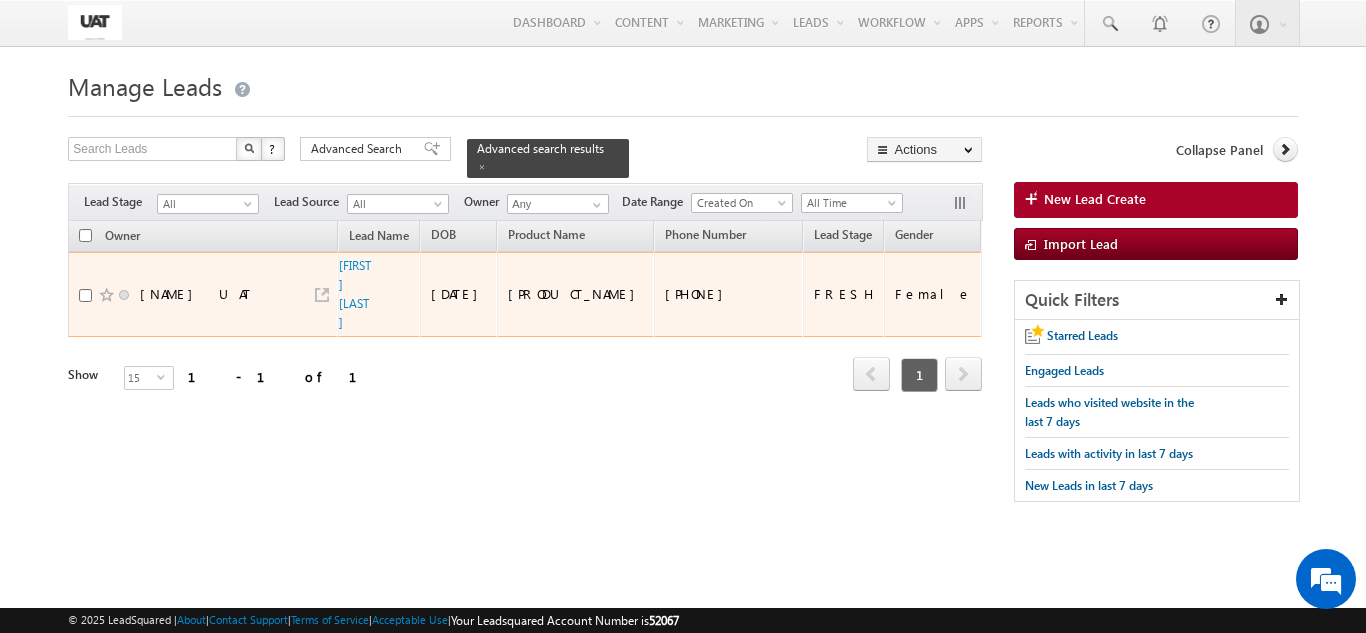 drag, startPoint x: 729, startPoint y: 286, endPoint x: 649, endPoint y: 282, distance: 80.09994 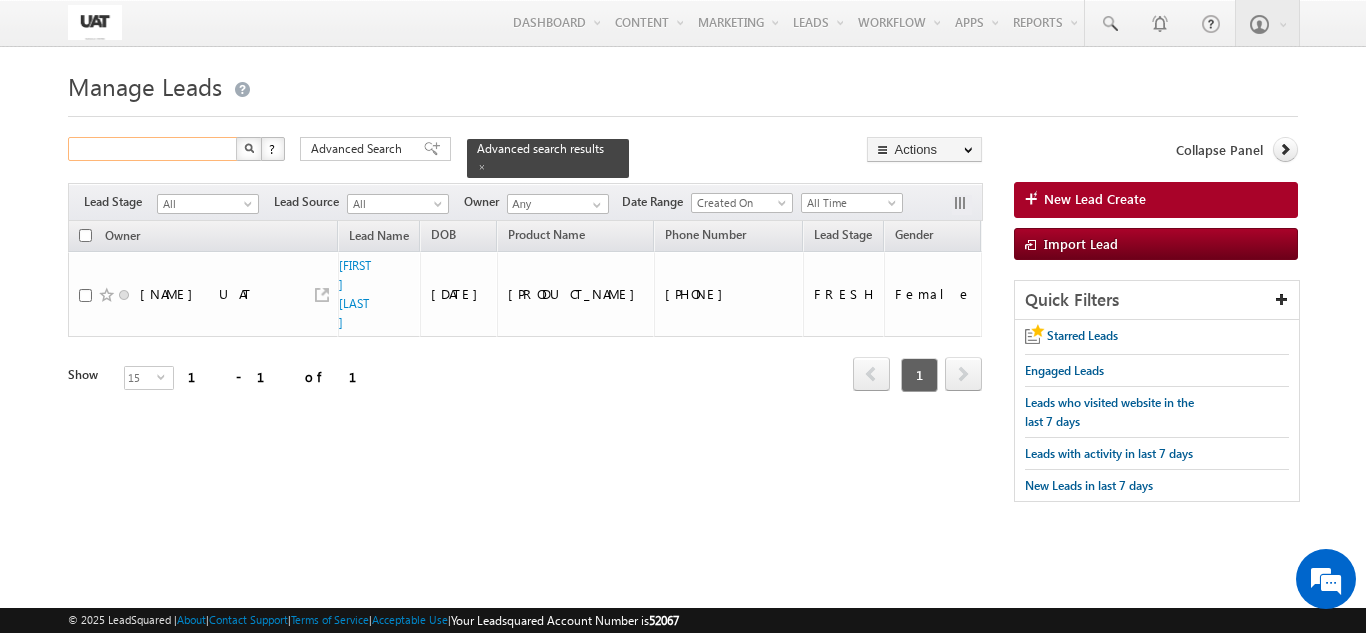 click at bounding box center (153, 149) 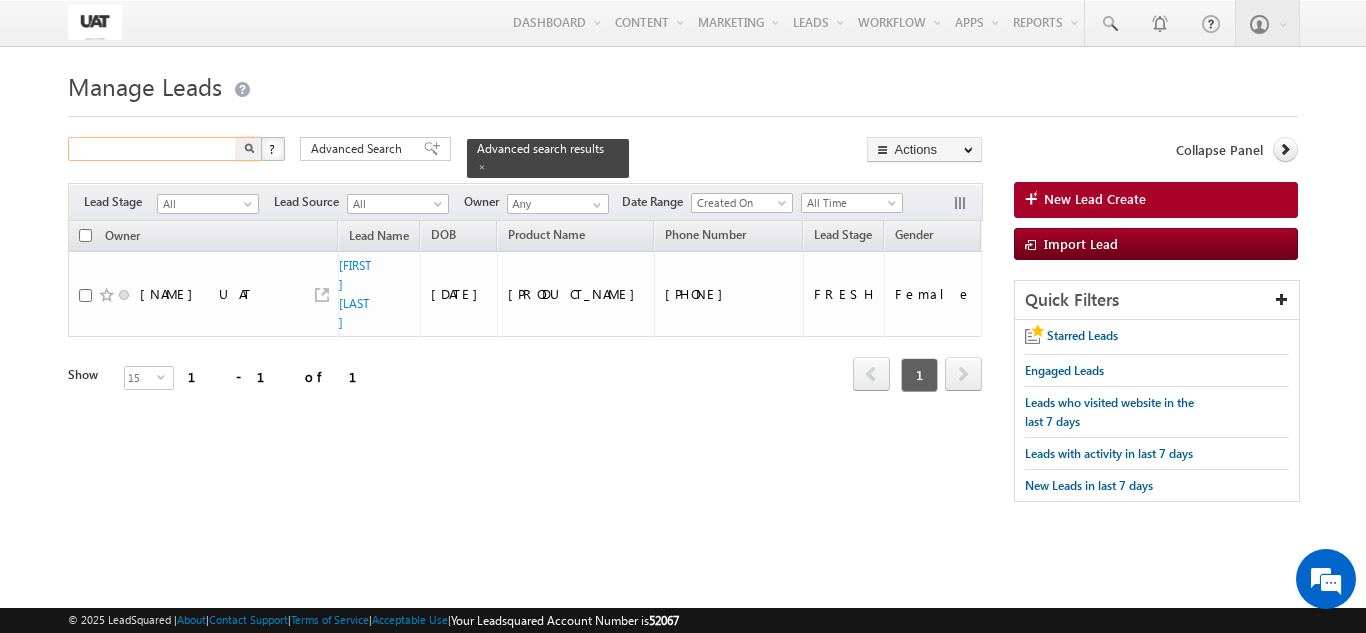 paste on "7897897700" 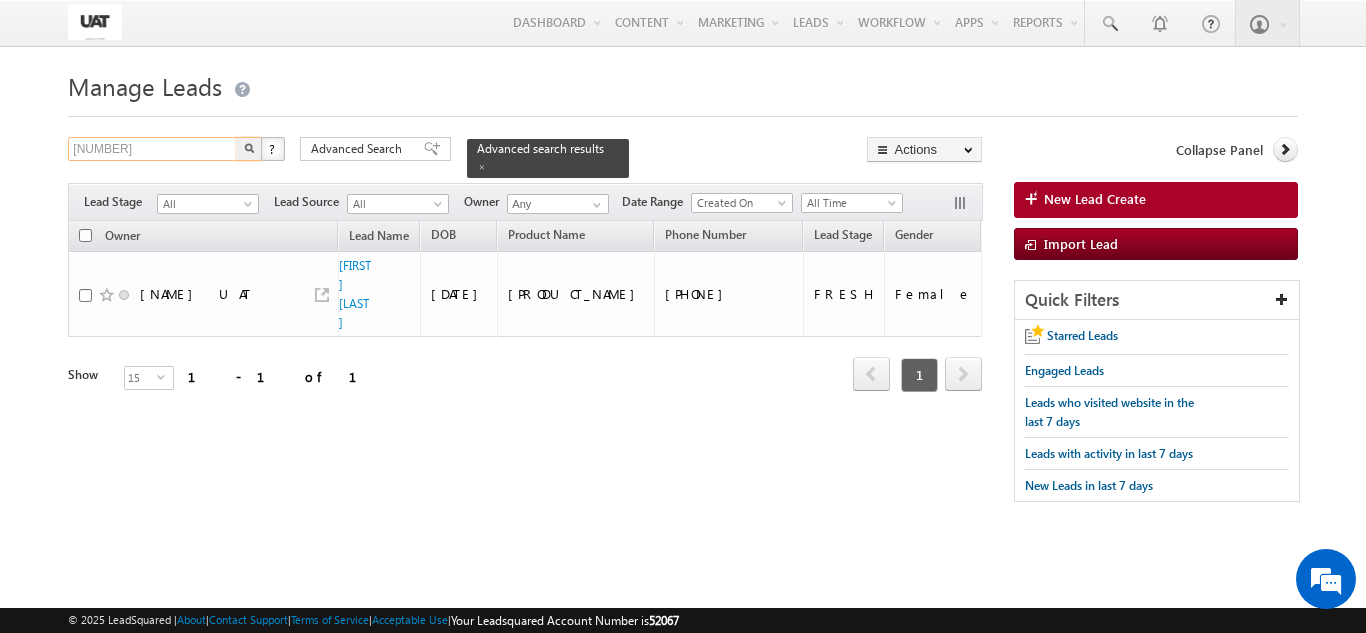 type on "7897897700" 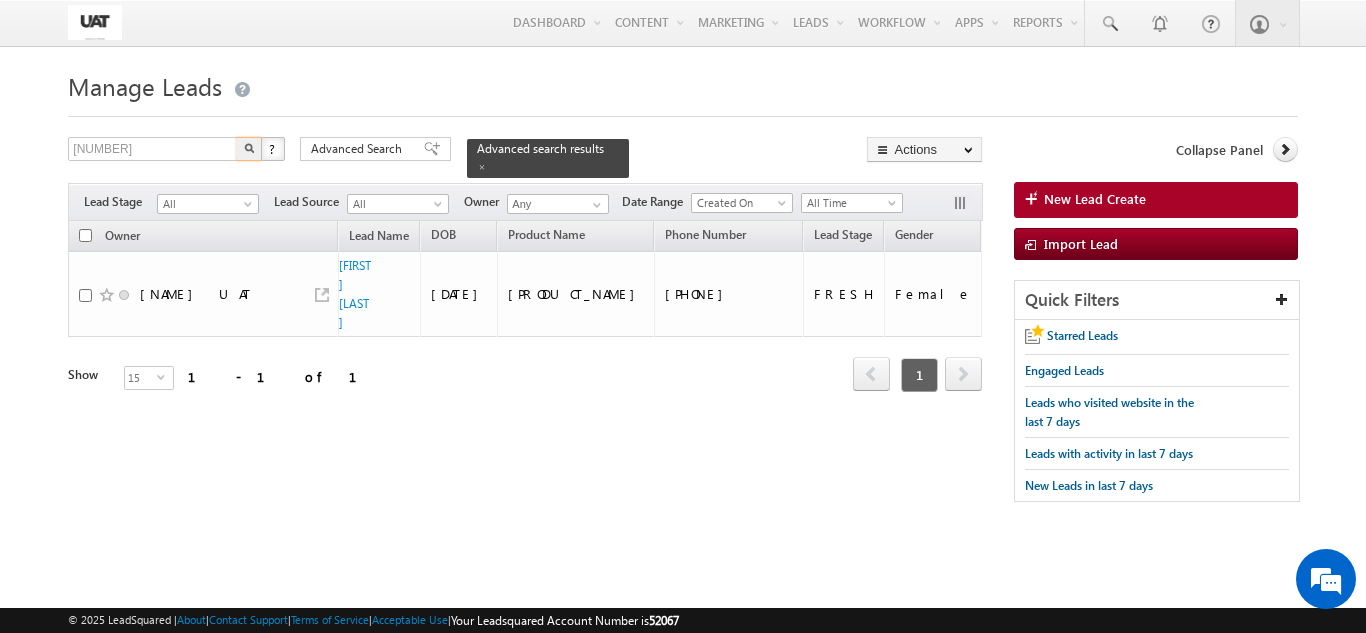 click at bounding box center (249, 149) 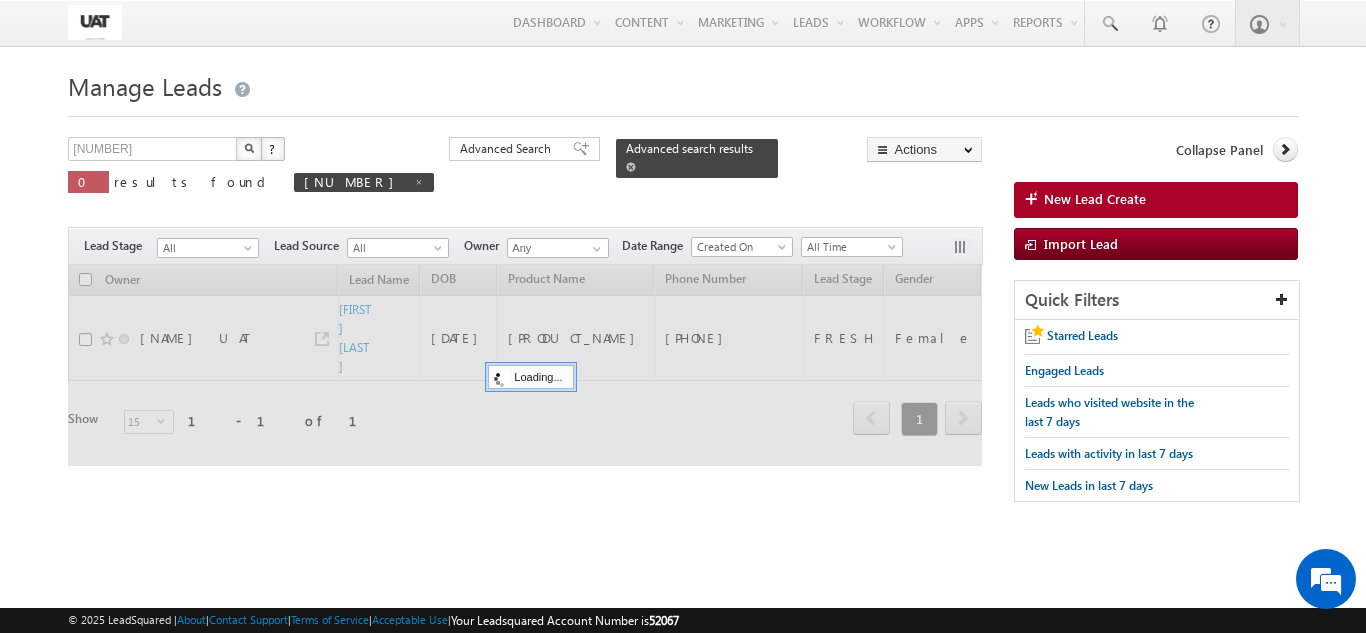 click at bounding box center (631, 167) 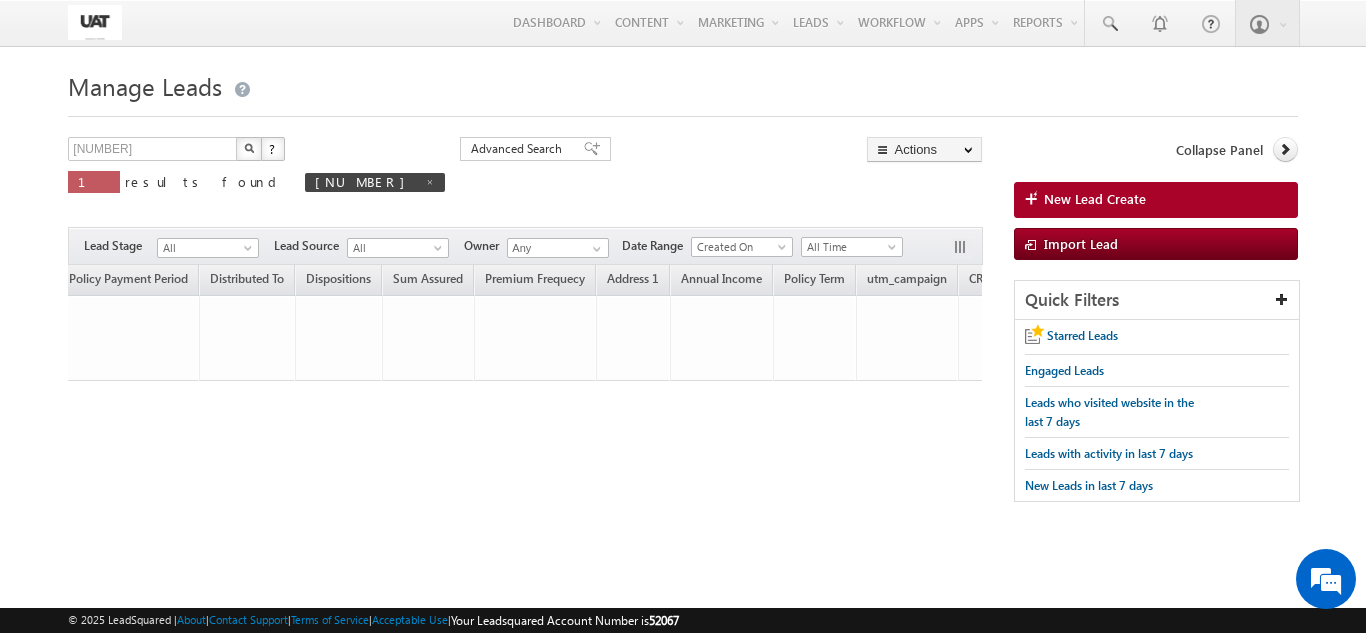 scroll, scrollTop: 0, scrollLeft: 3795, axis: horizontal 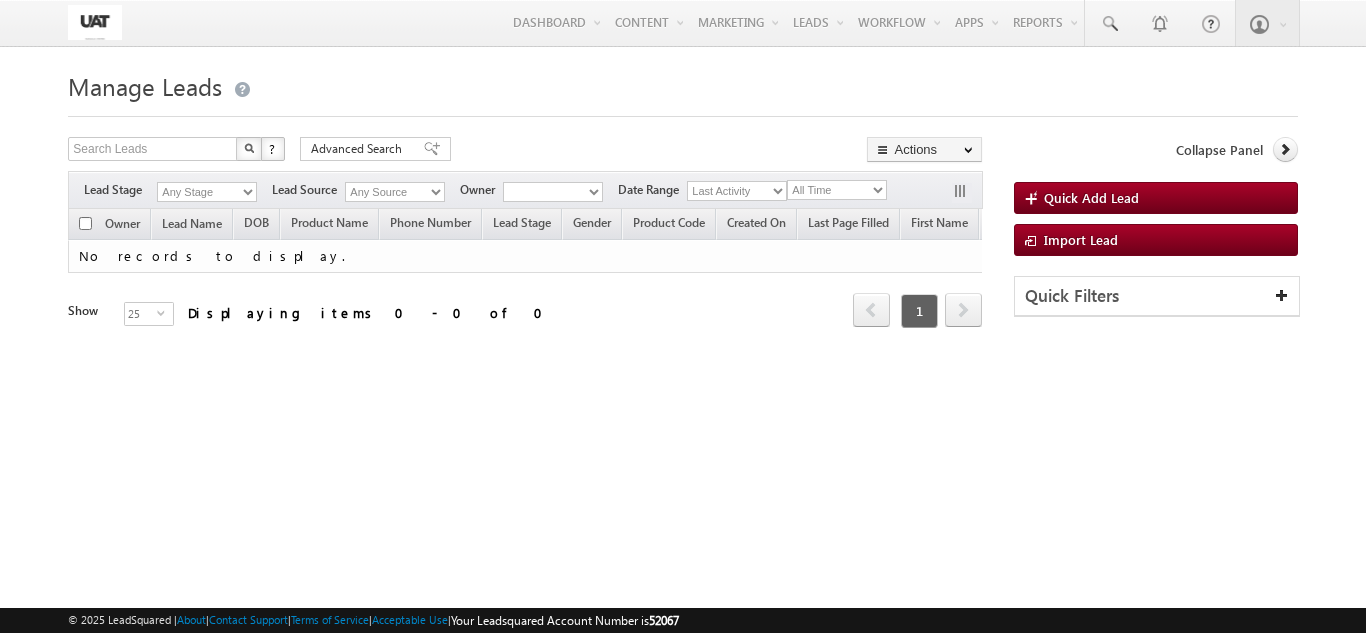 type on "[PHONE]" 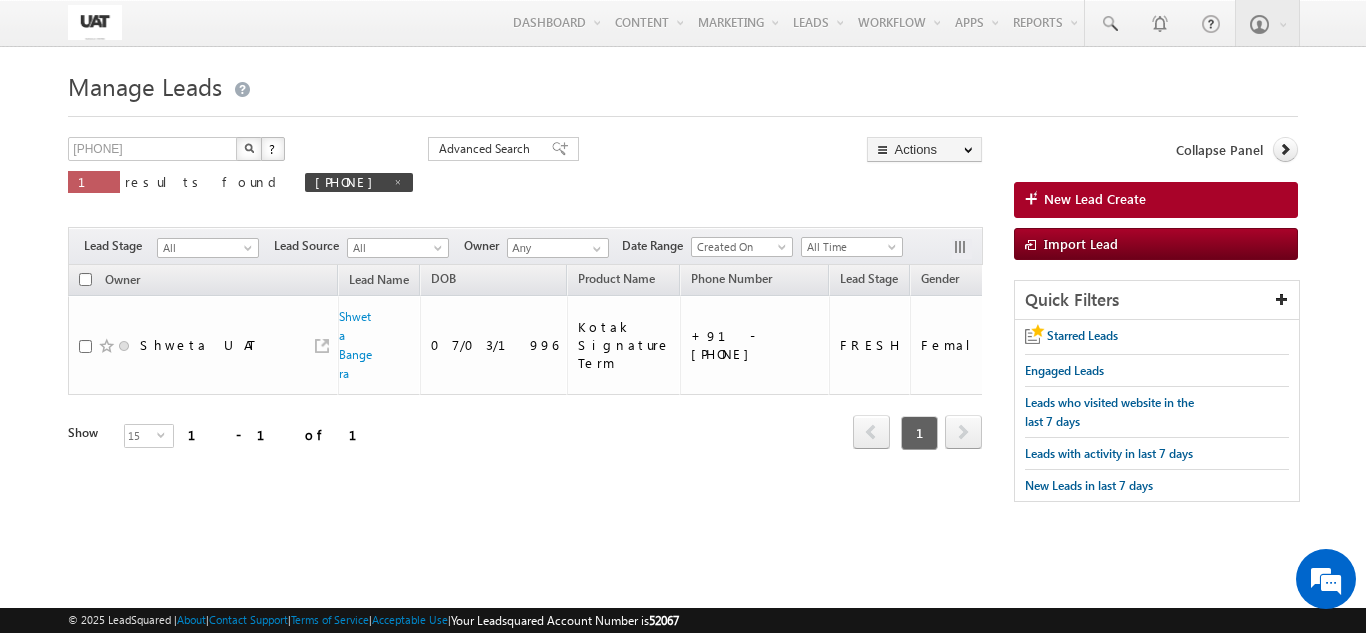 scroll, scrollTop: 0, scrollLeft: 0, axis: both 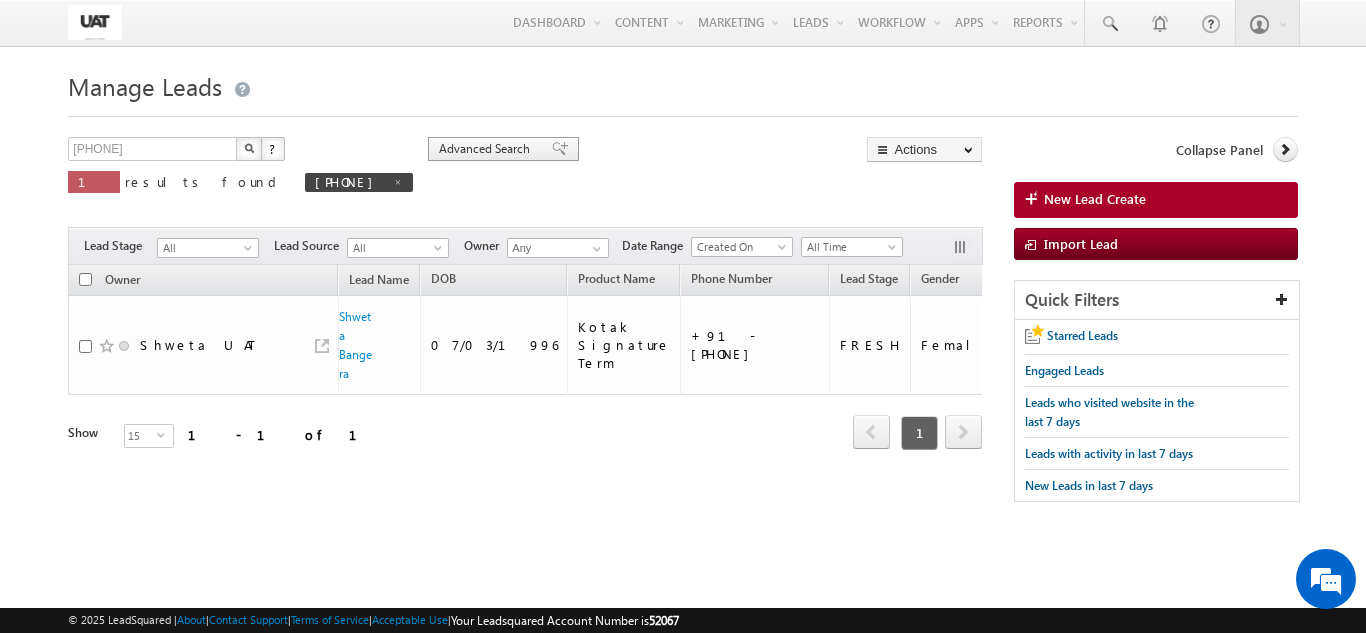 click on "Advanced Search" at bounding box center (487, 149) 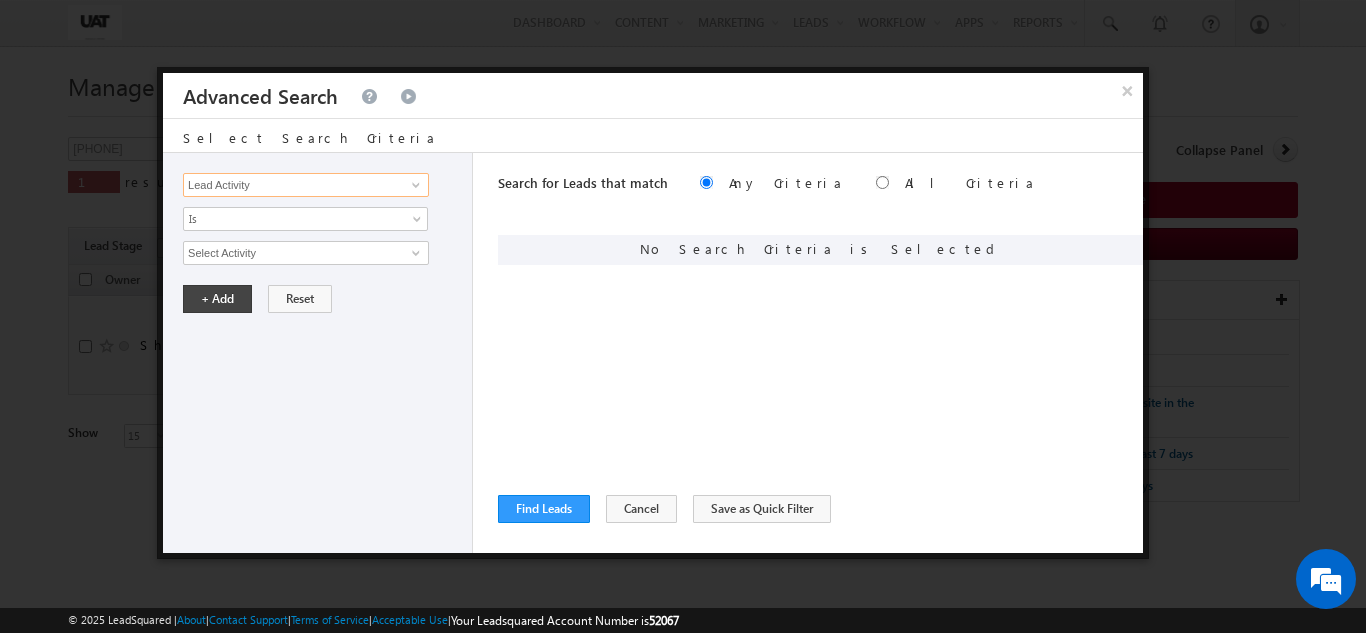 click on "Lead Activity" at bounding box center (306, 185) 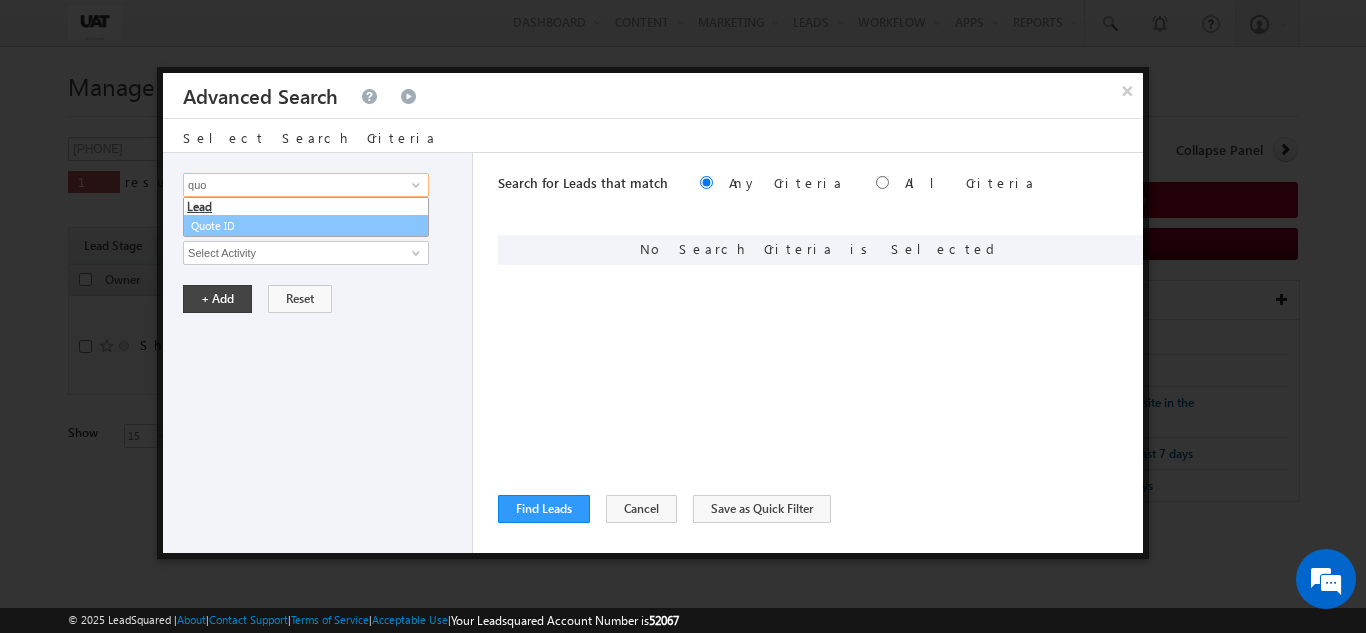 click on "Quote ID" at bounding box center [306, 226] 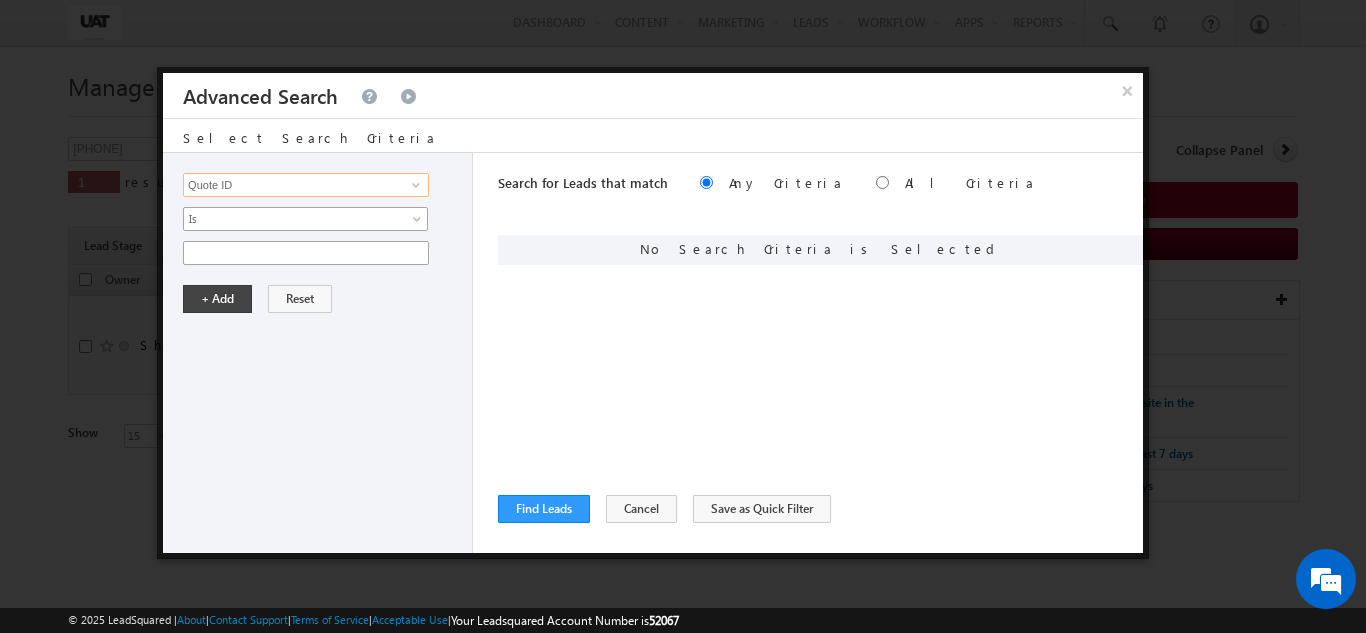 type on "Quote ID" 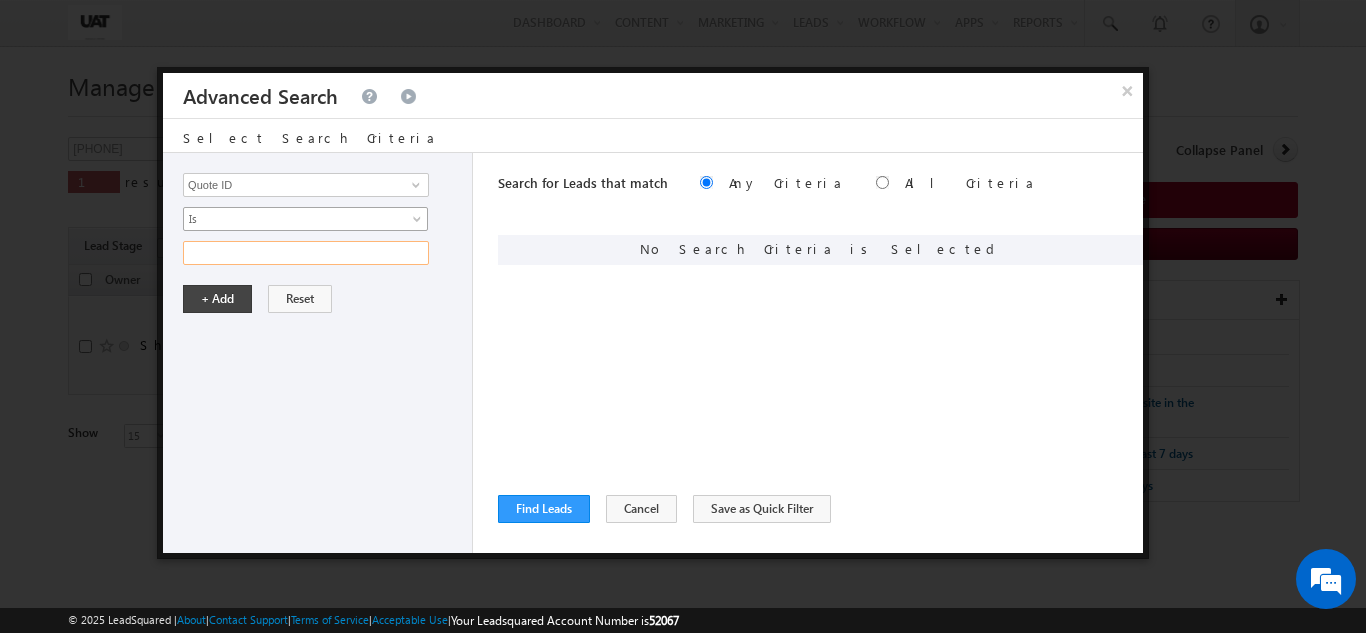click at bounding box center [306, 253] 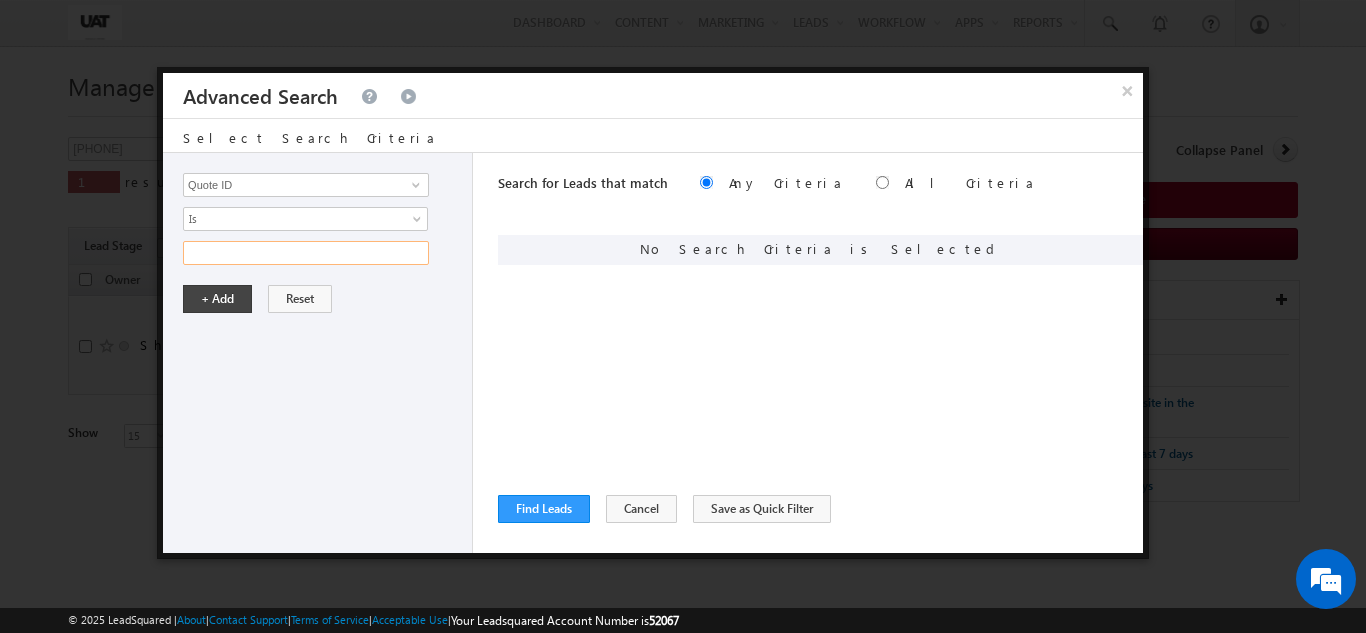paste on "01N182098" 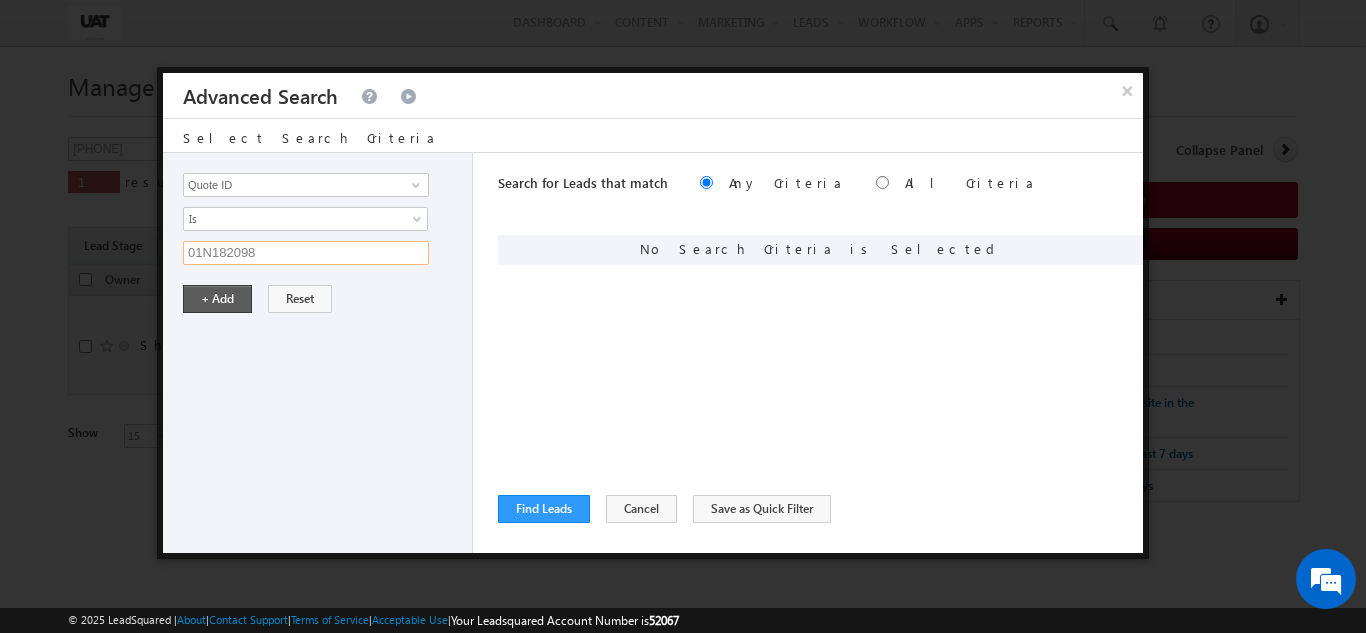 type on "01N182098" 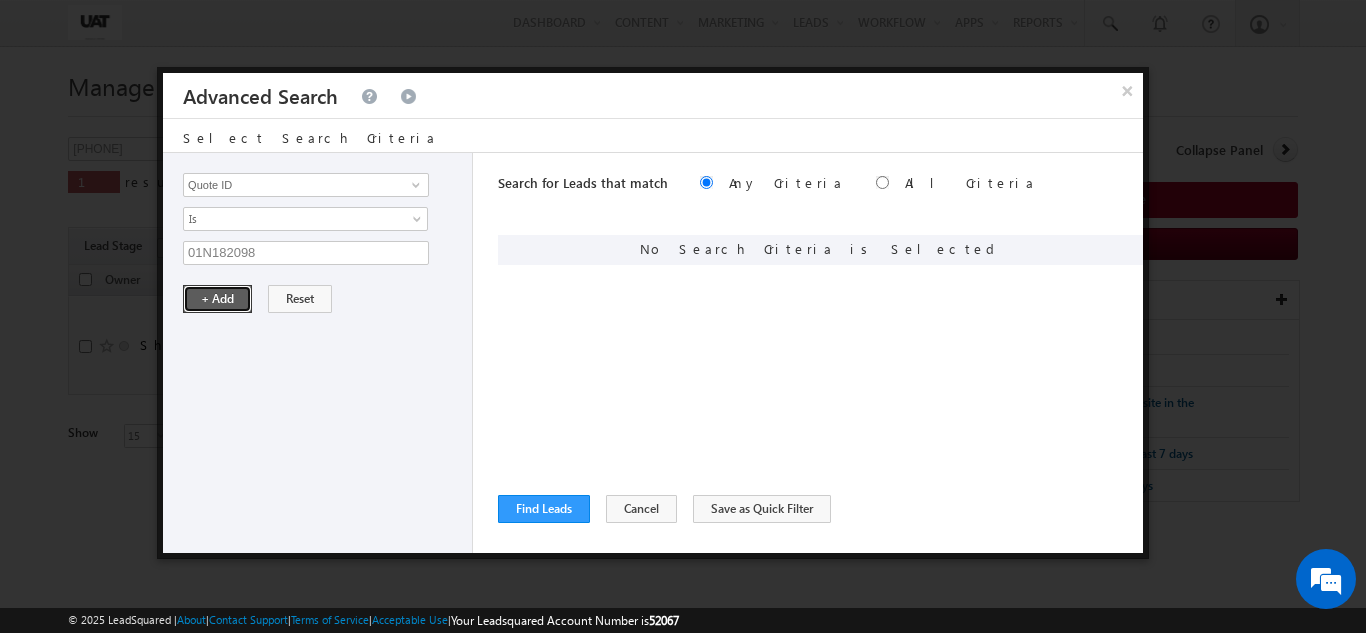 click on "+ Add" at bounding box center [217, 299] 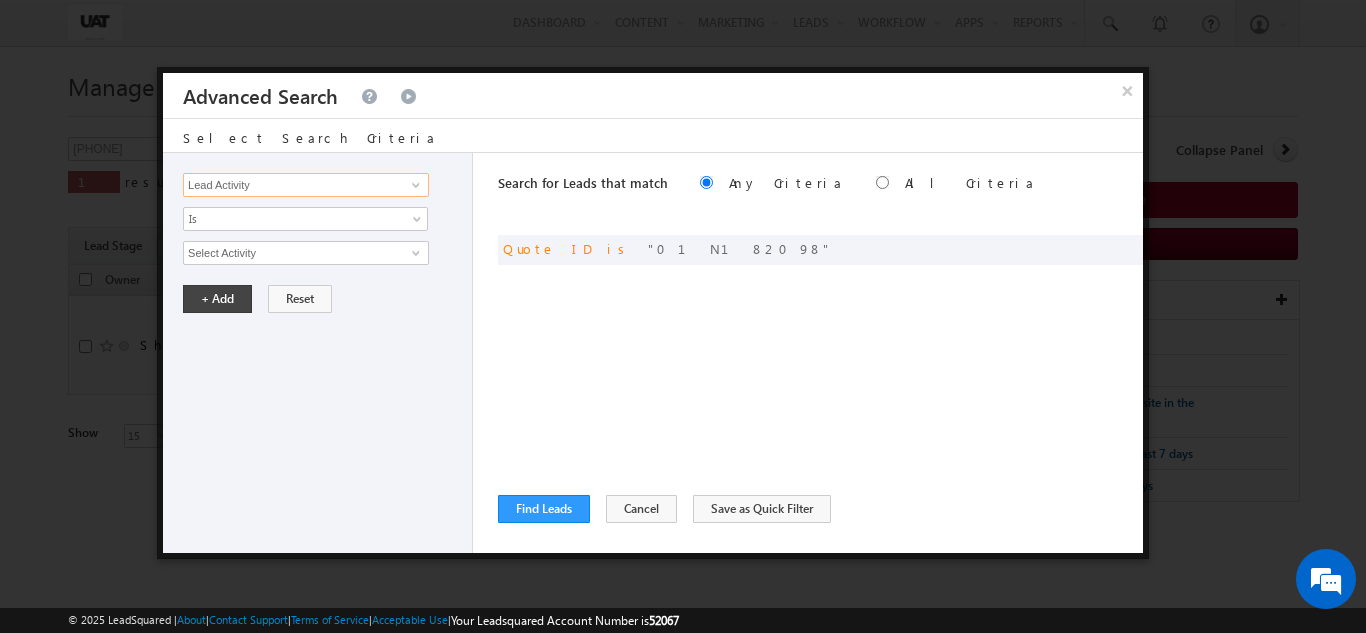 click on "Lead Activity" at bounding box center [306, 185] 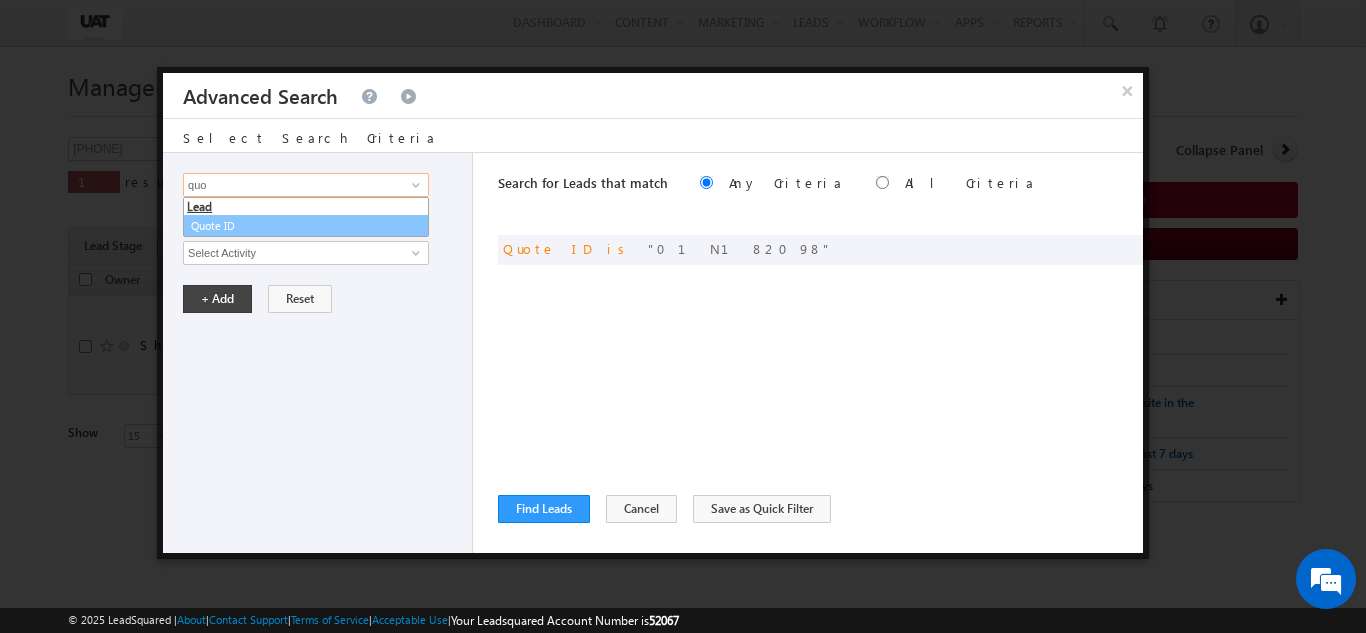 click on "Quote ID" at bounding box center (306, 226) 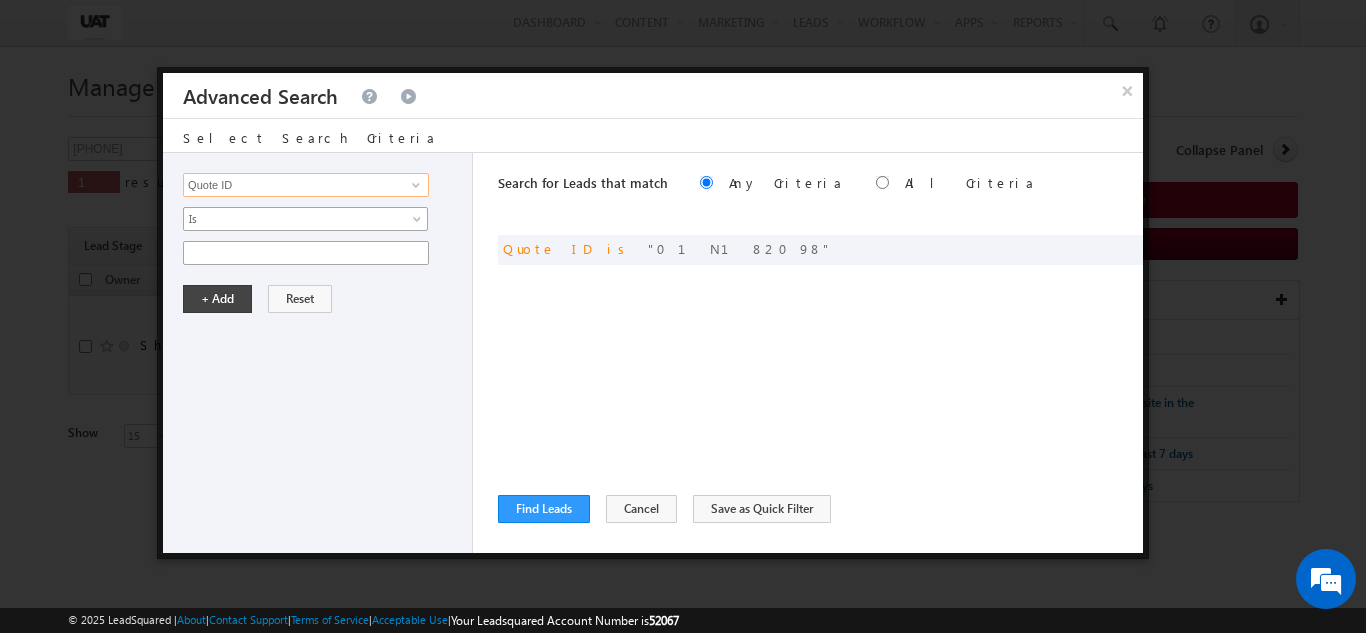 type on "Quote ID" 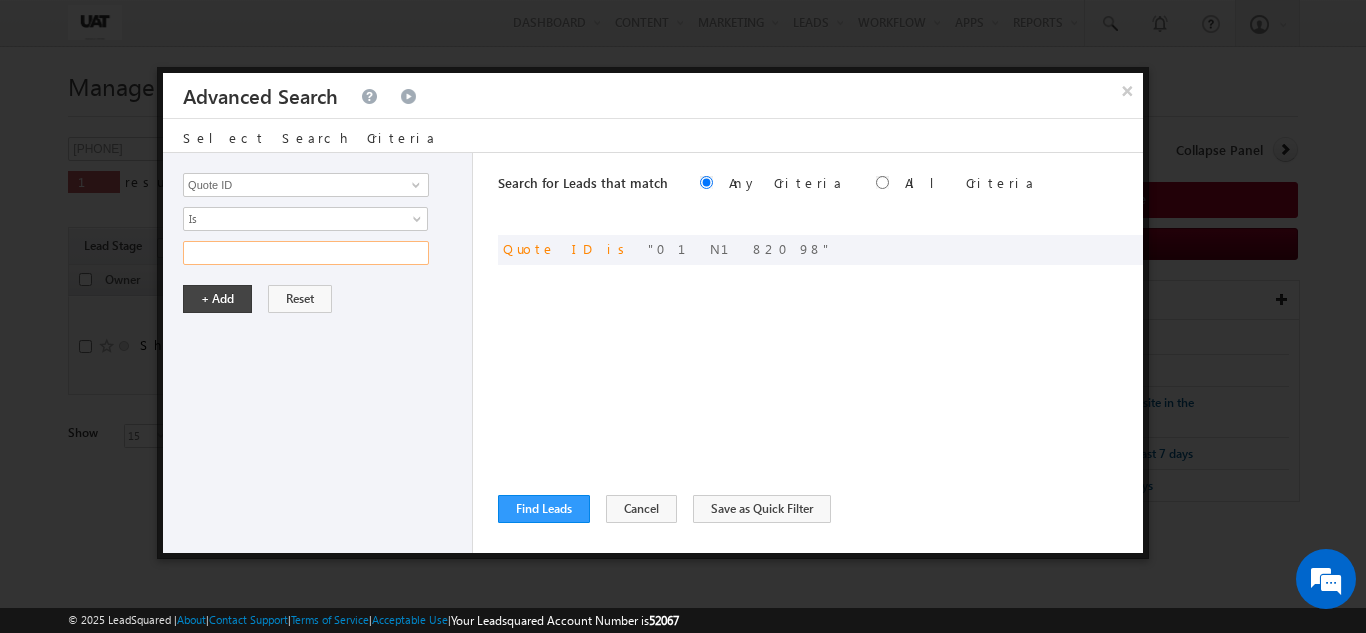 click at bounding box center [306, 253] 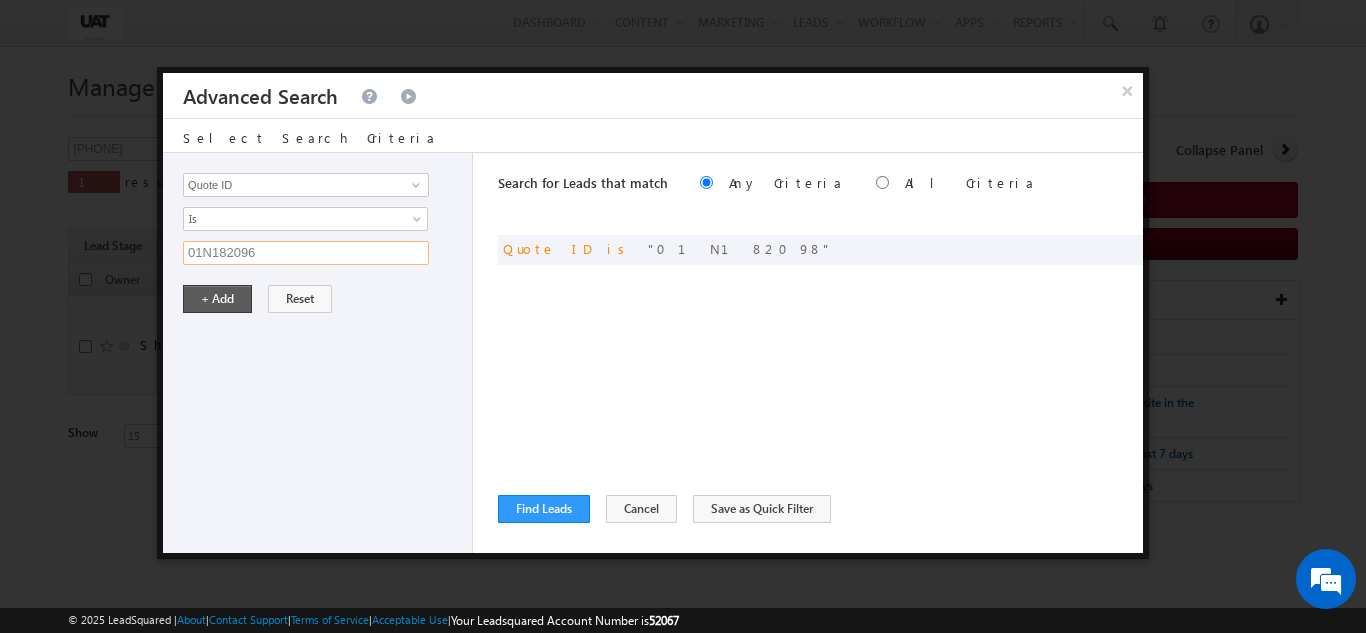 type on "01N182096" 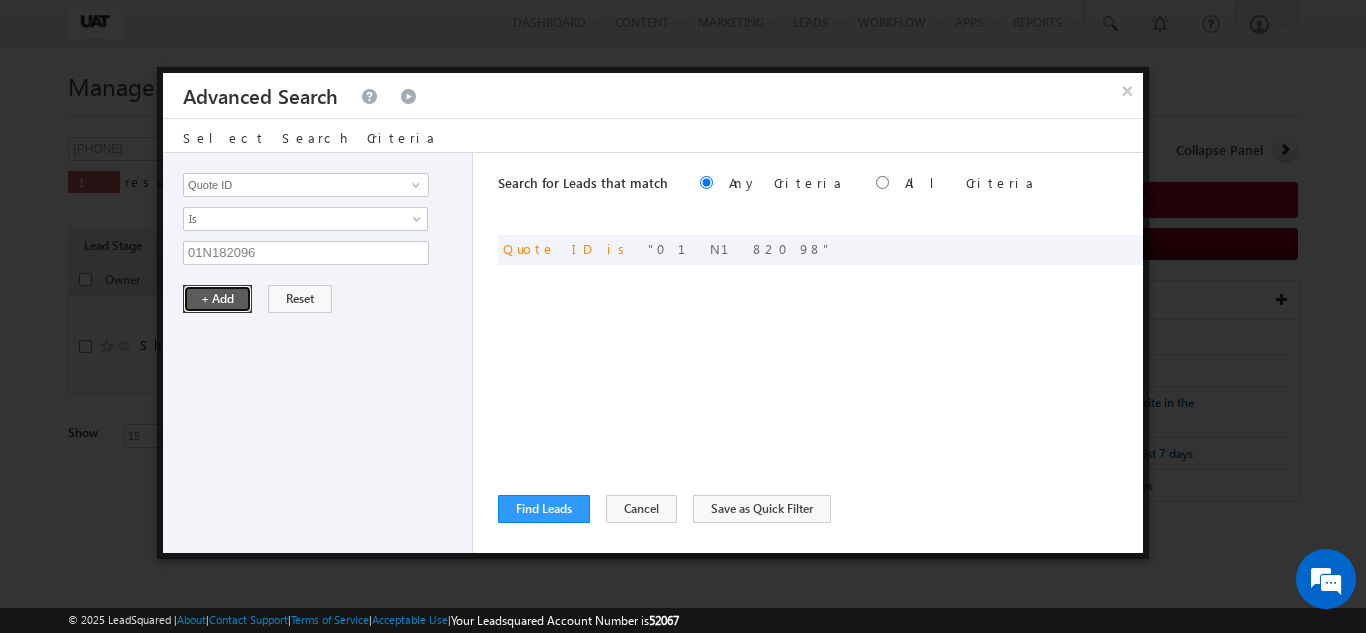 click on "+ Add" at bounding box center [217, 299] 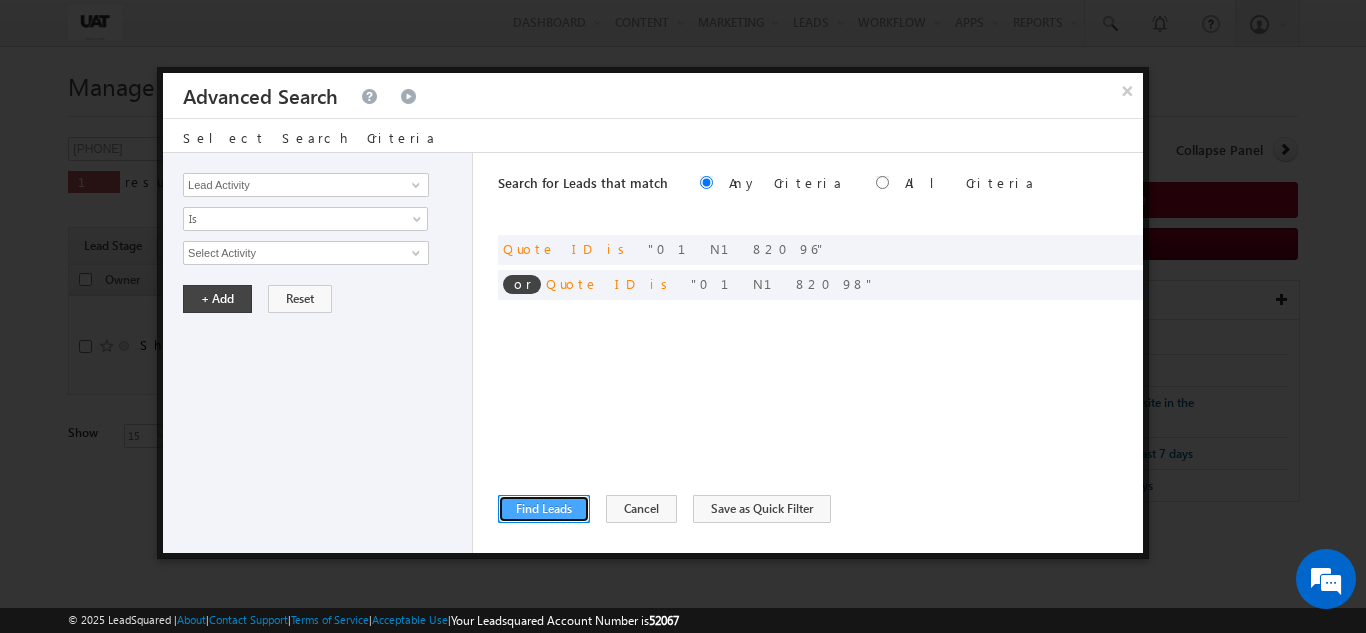 click on "Find Leads" at bounding box center (544, 509) 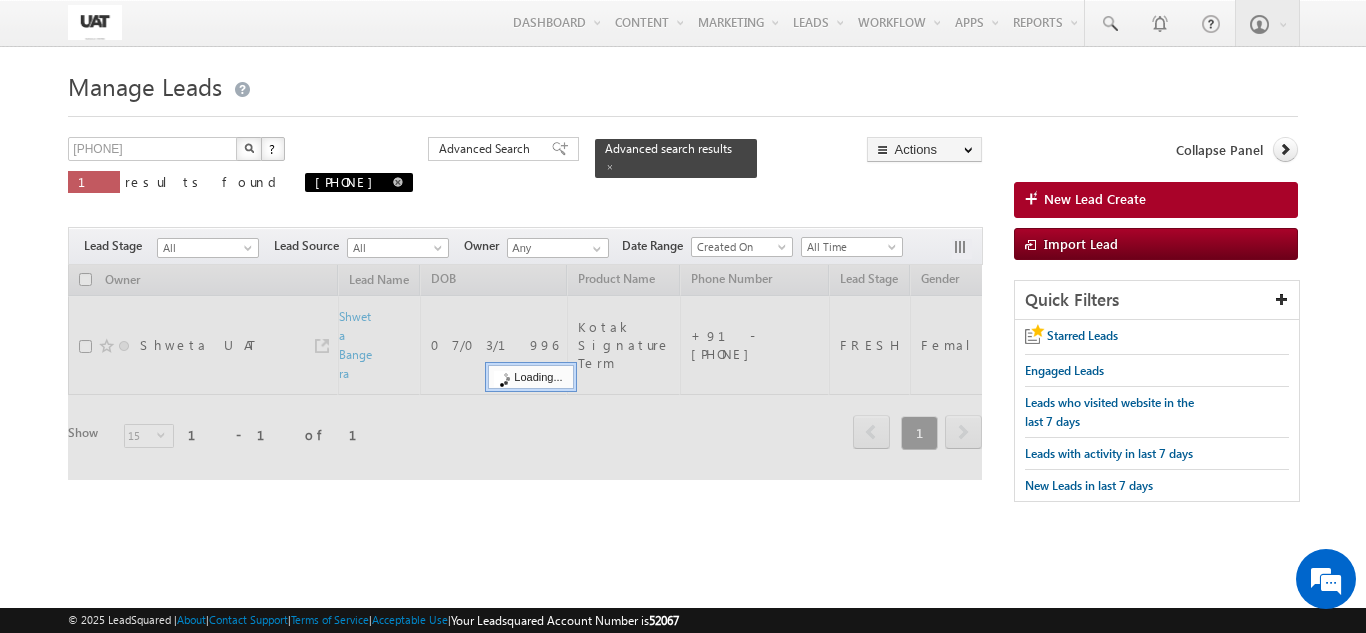 click at bounding box center (398, 181) 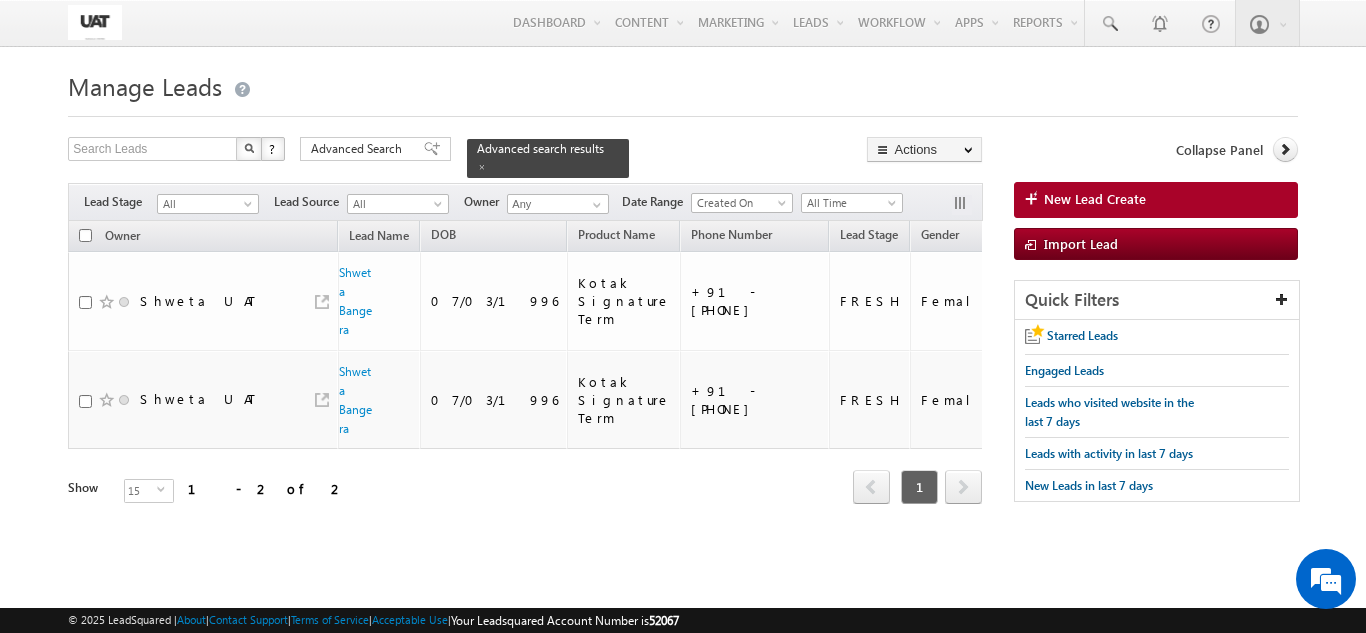 scroll, scrollTop: 0, scrollLeft: 172, axis: horizontal 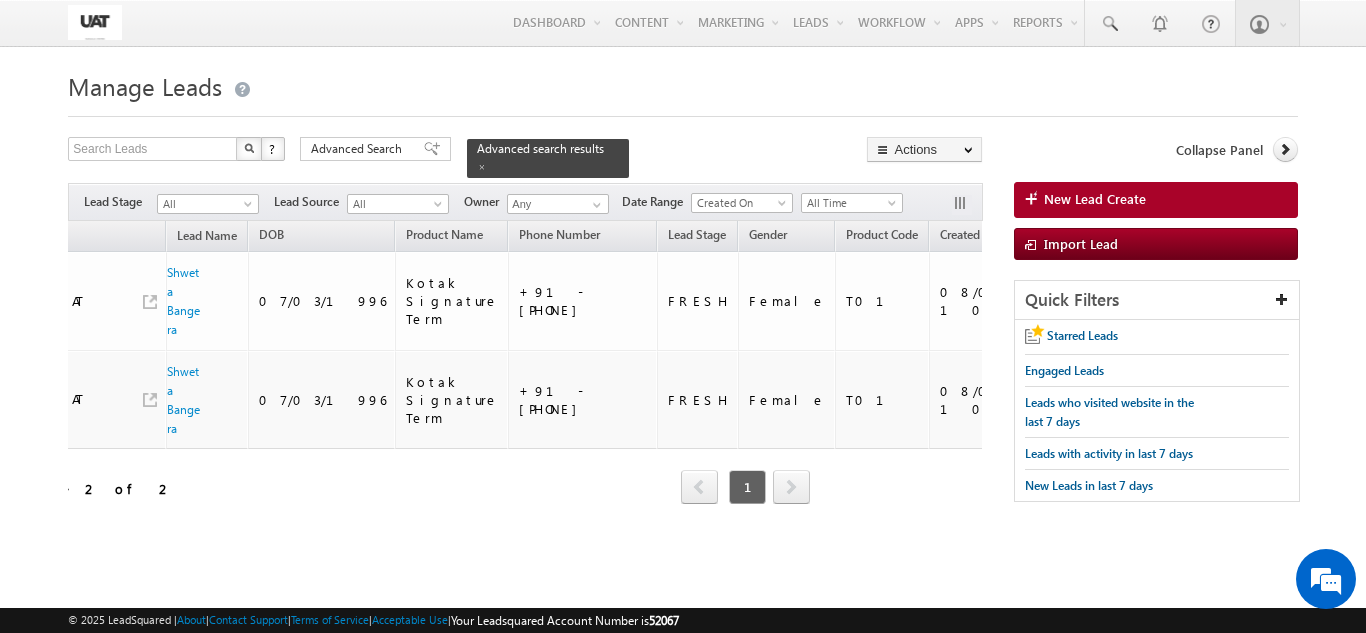 click on "Manage Leads
New Lead Create
Search Leads X ?   2 results found
Advanced Search
Advanced Search
Actions Actions" at bounding box center [682, 312] 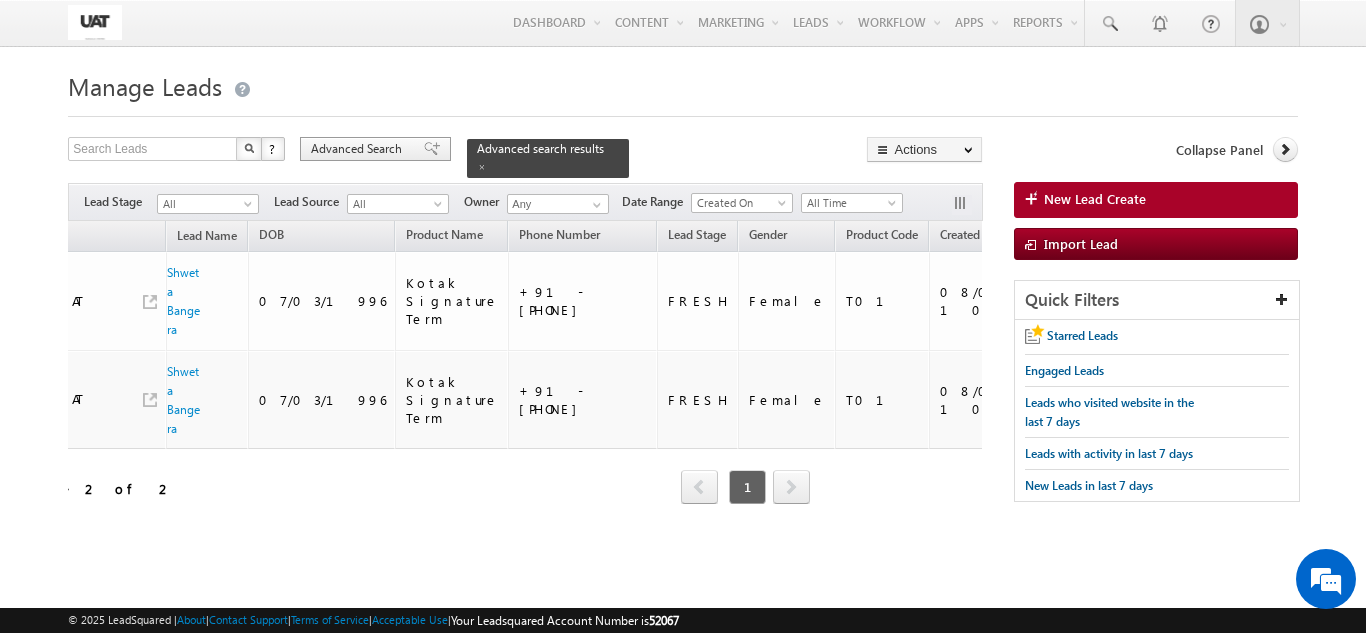 click on "Advanced Search" at bounding box center (375, 149) 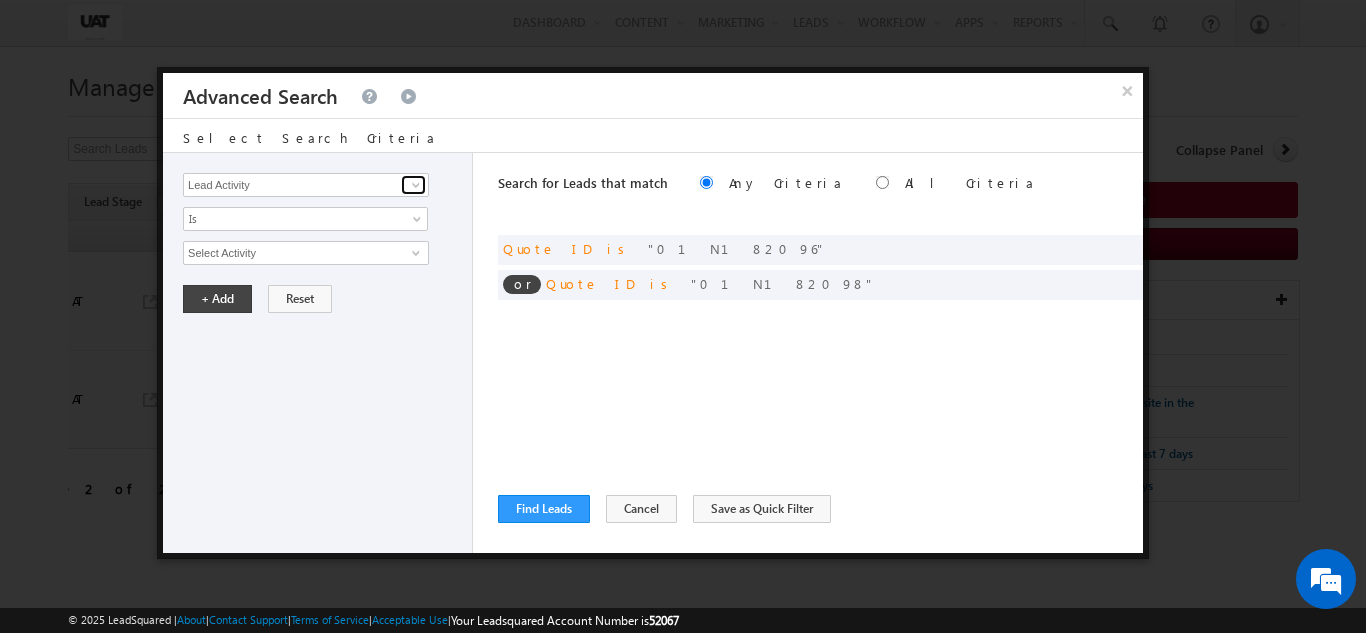 click at bounding box center [416, 185] 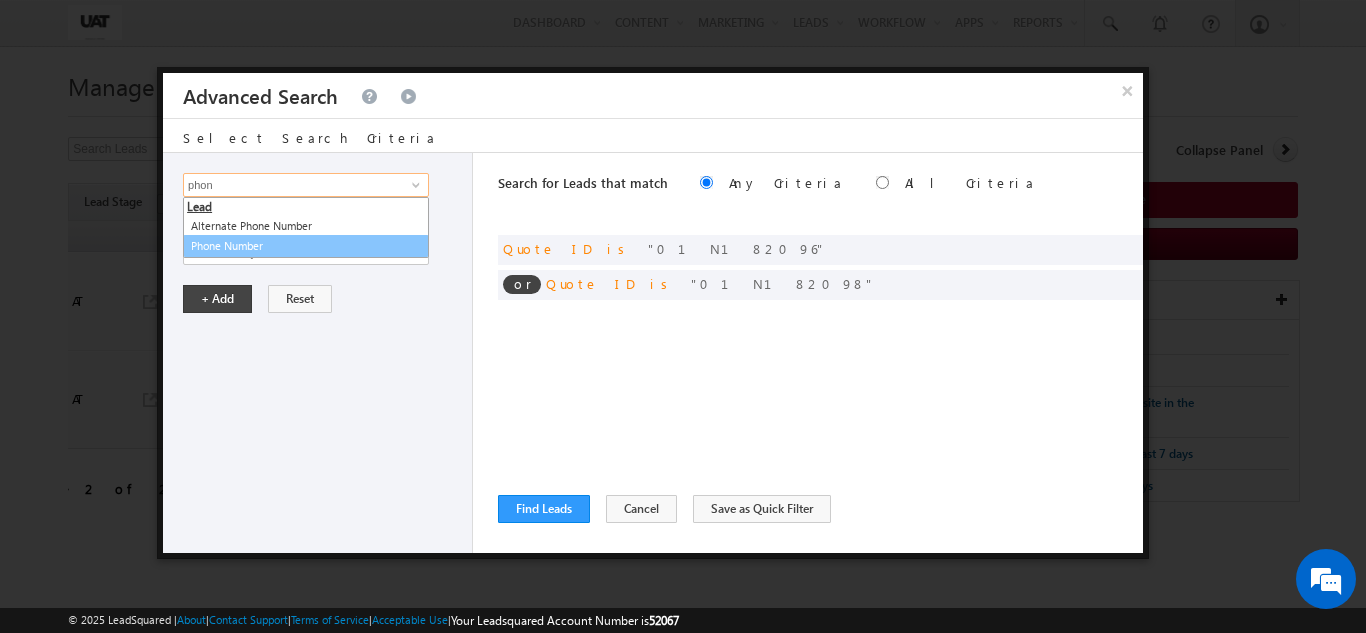click on "Phone Number" at bounding box center (306, 246) 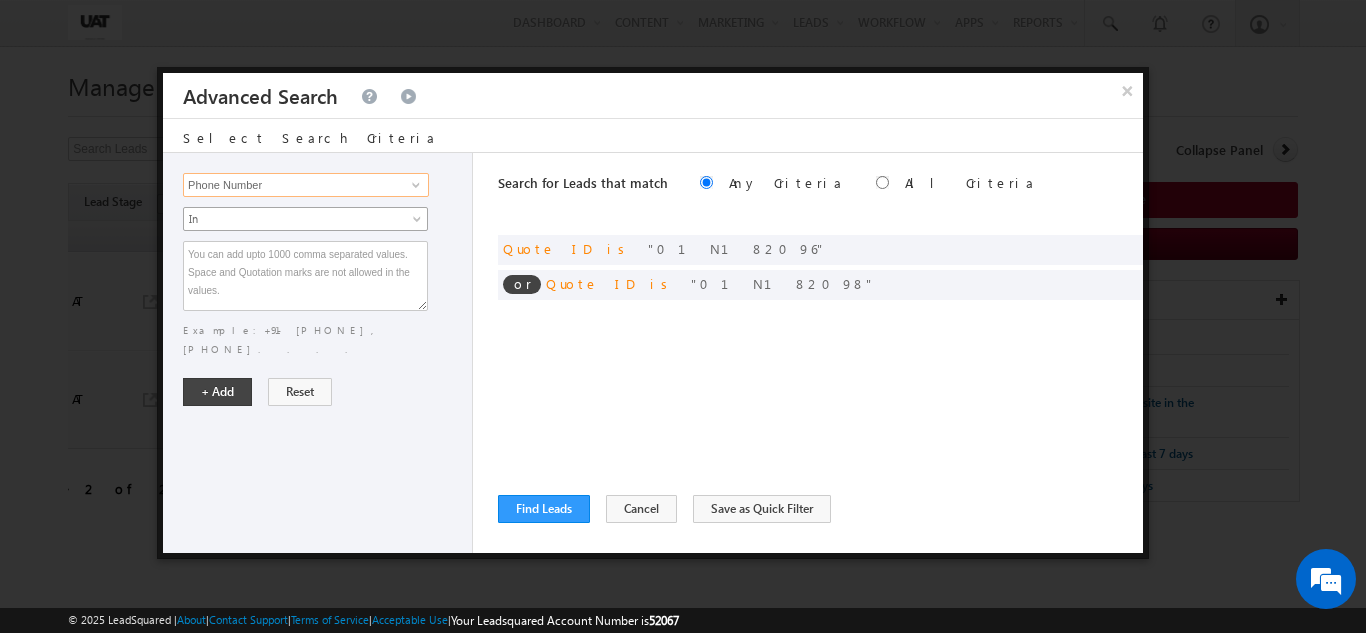 type on "Phone Number" 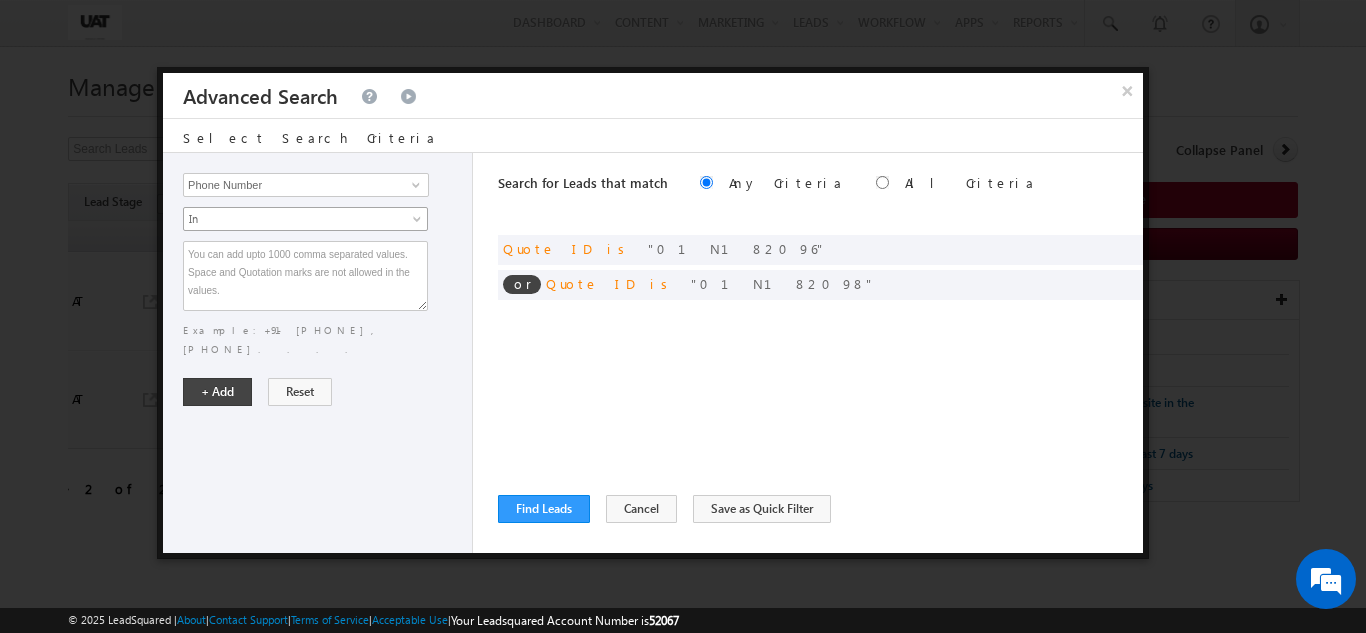 click on "In" at bounding box center (292, 219) 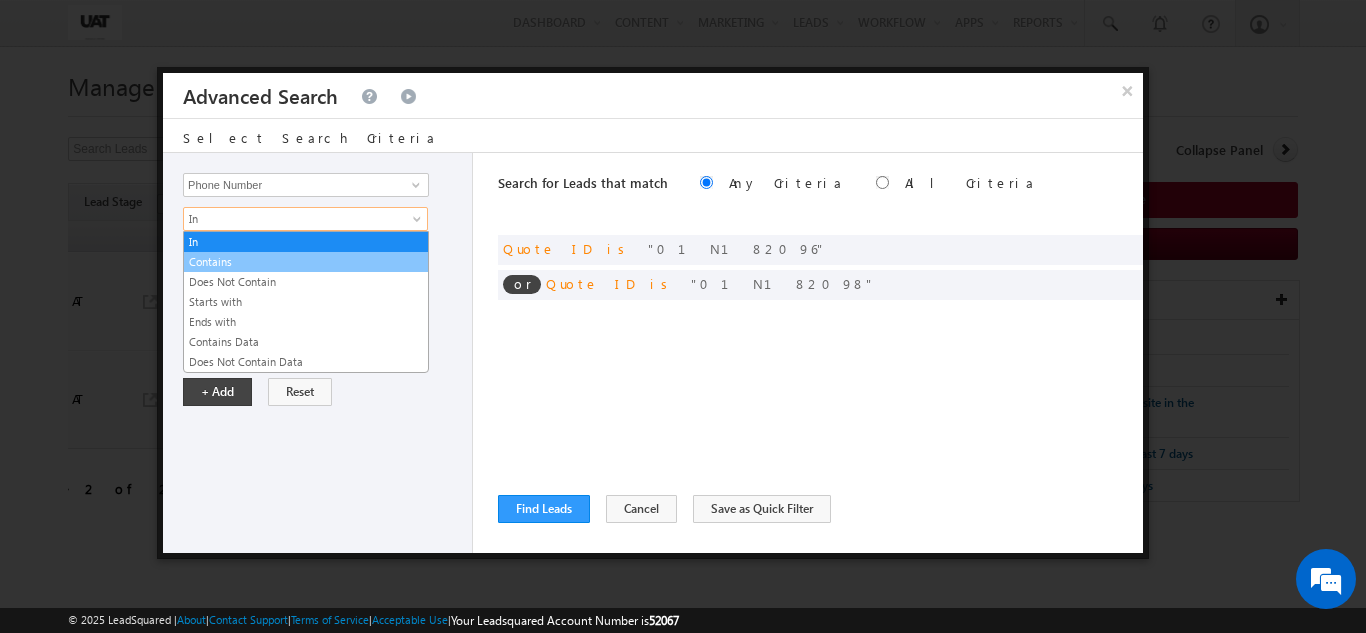 click on "Contains" at bounding box center (306, 262) 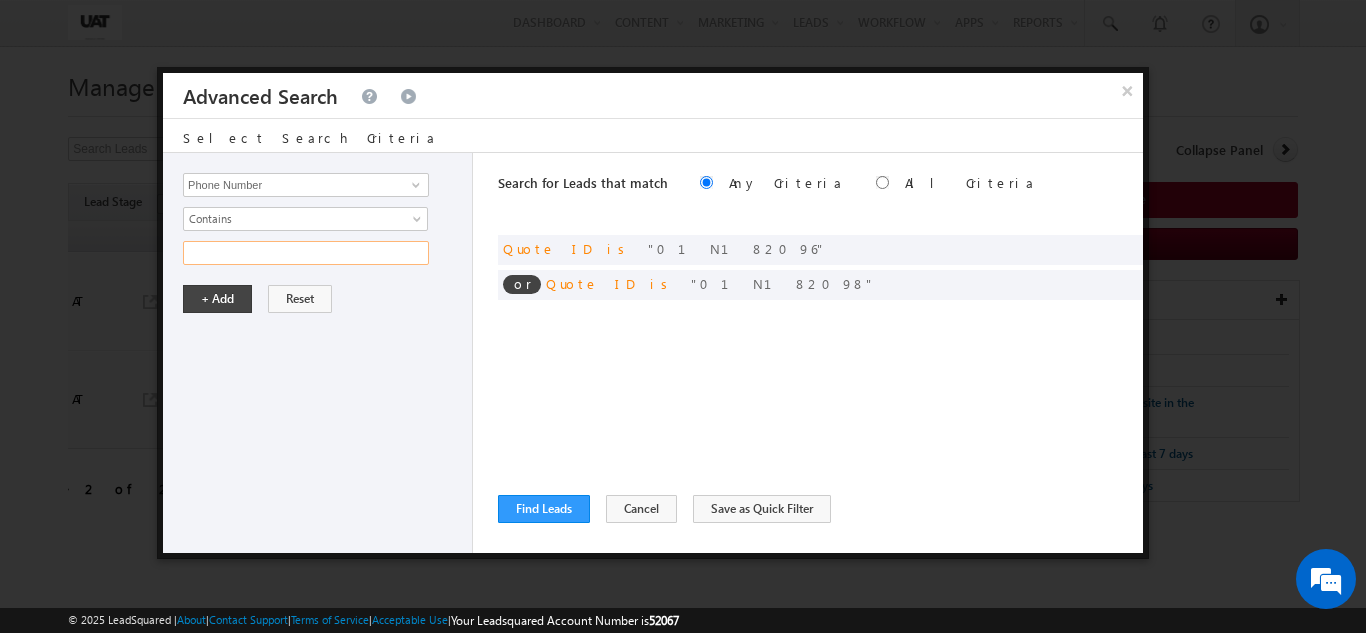 click at bounding box center (306, 253) 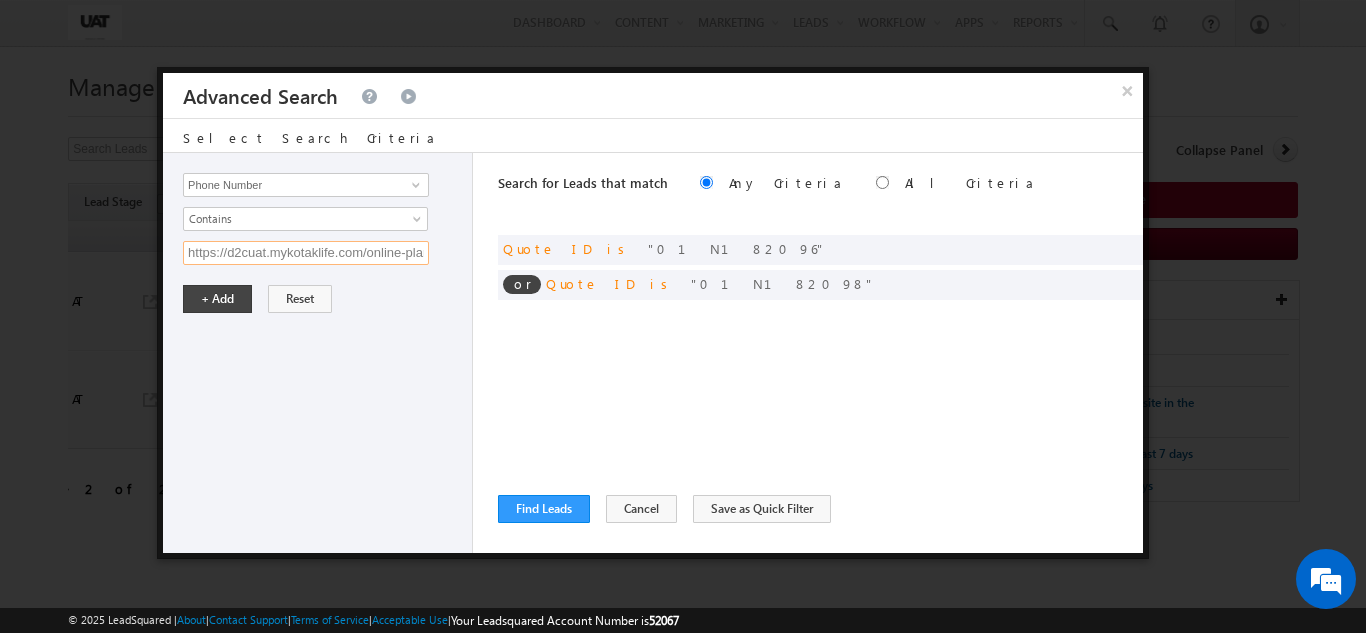 scroll, scrollTop: 0, scrollLeft: 500, axis: horizontal 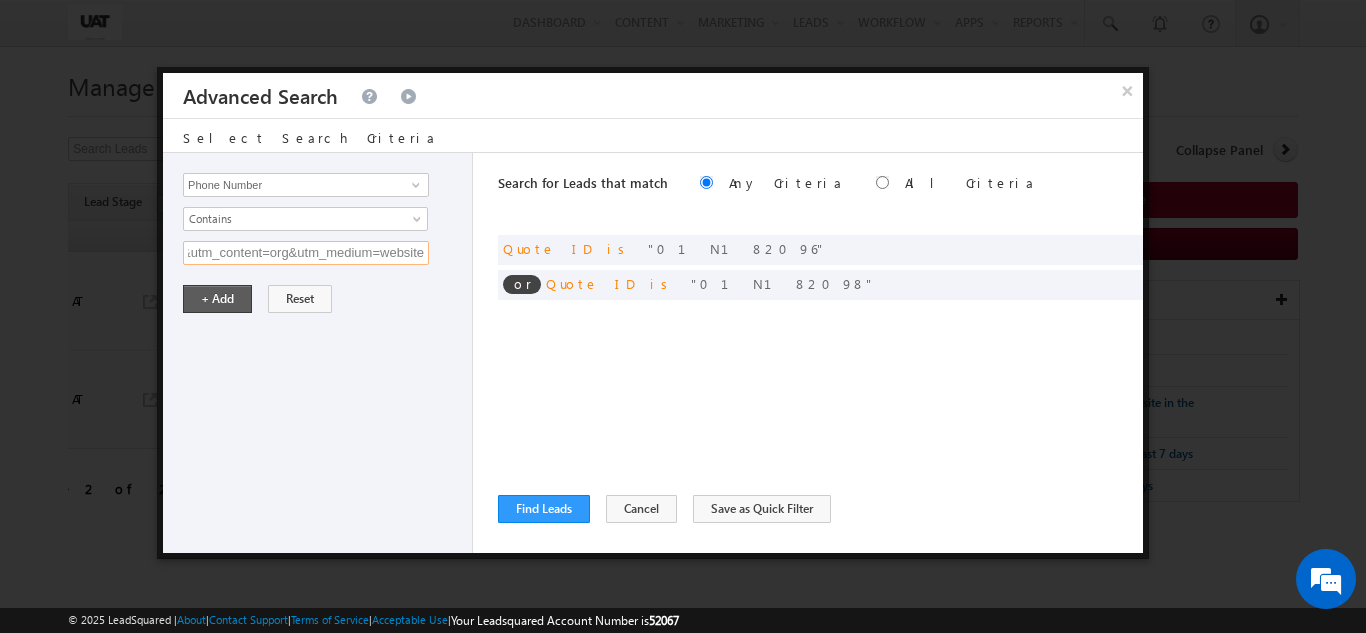 type on "https://d2cuat.mykotaklife.com/online-plans-uat-phase2/eterm/landing?utm_source=fb&utm_content=org&utm_medium=website" 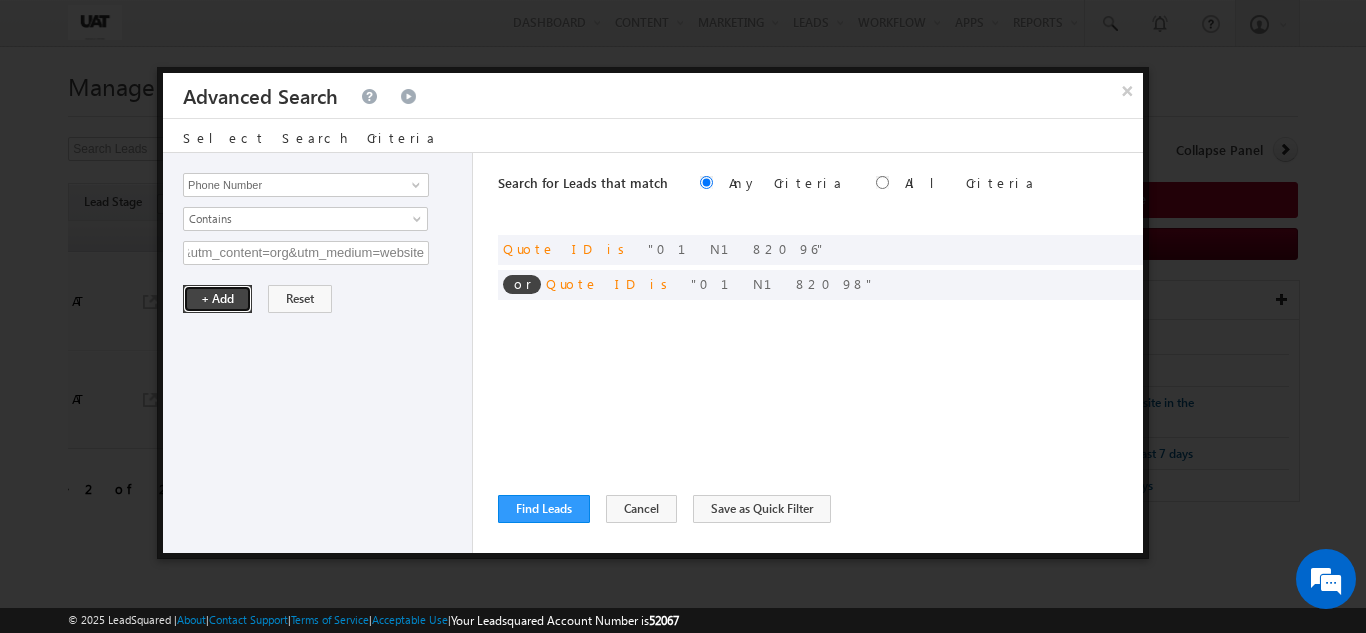 drag, startPoint x: 226, startPoint y: 292, endPoint x: 385, endPoint y: 357, distance: 171.7731 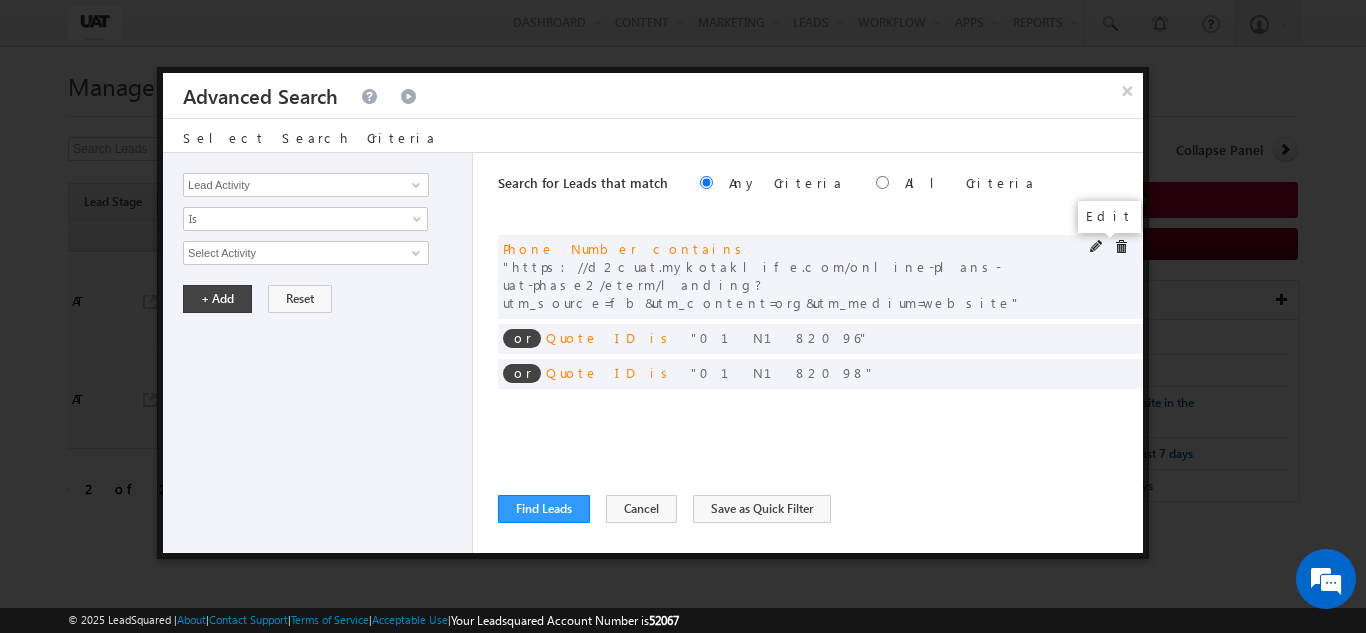 click at bounding box center (1097, 247) 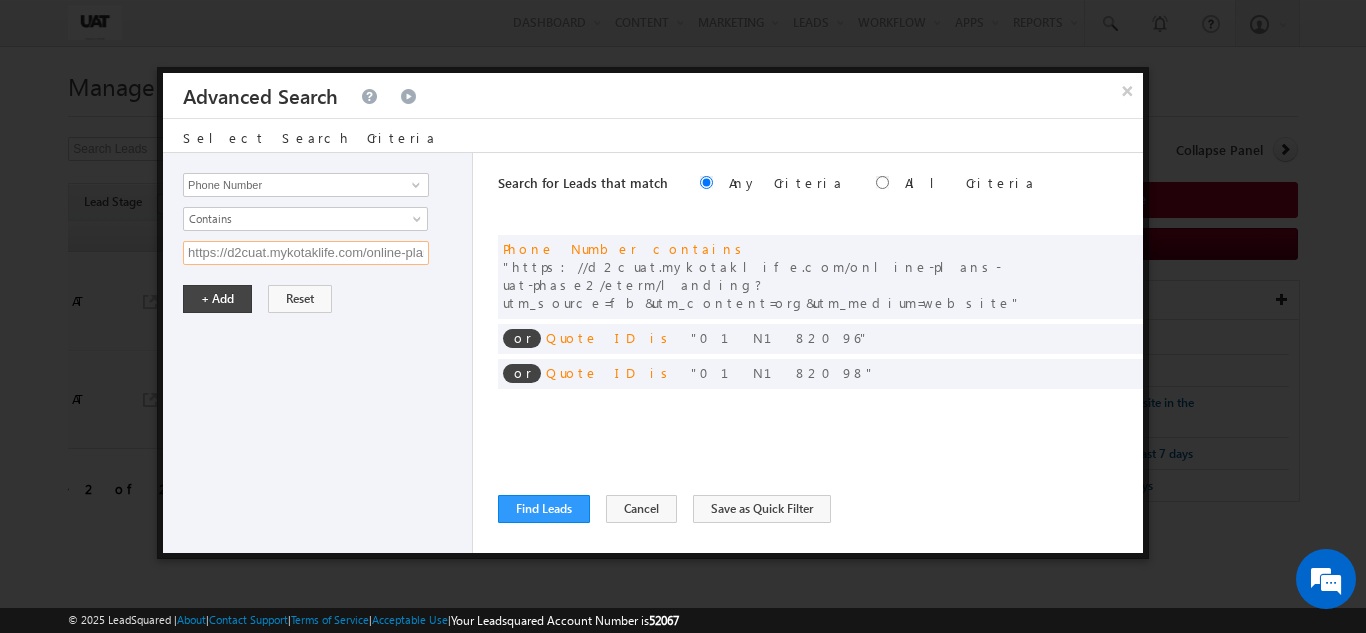 click on "https://d2cuat.mykotaklife.com/online-plans-uat-phase2/eterm/landing?utm_source=fb&utm_content=org&utm_medium=website" at bounding box center (306, 253) 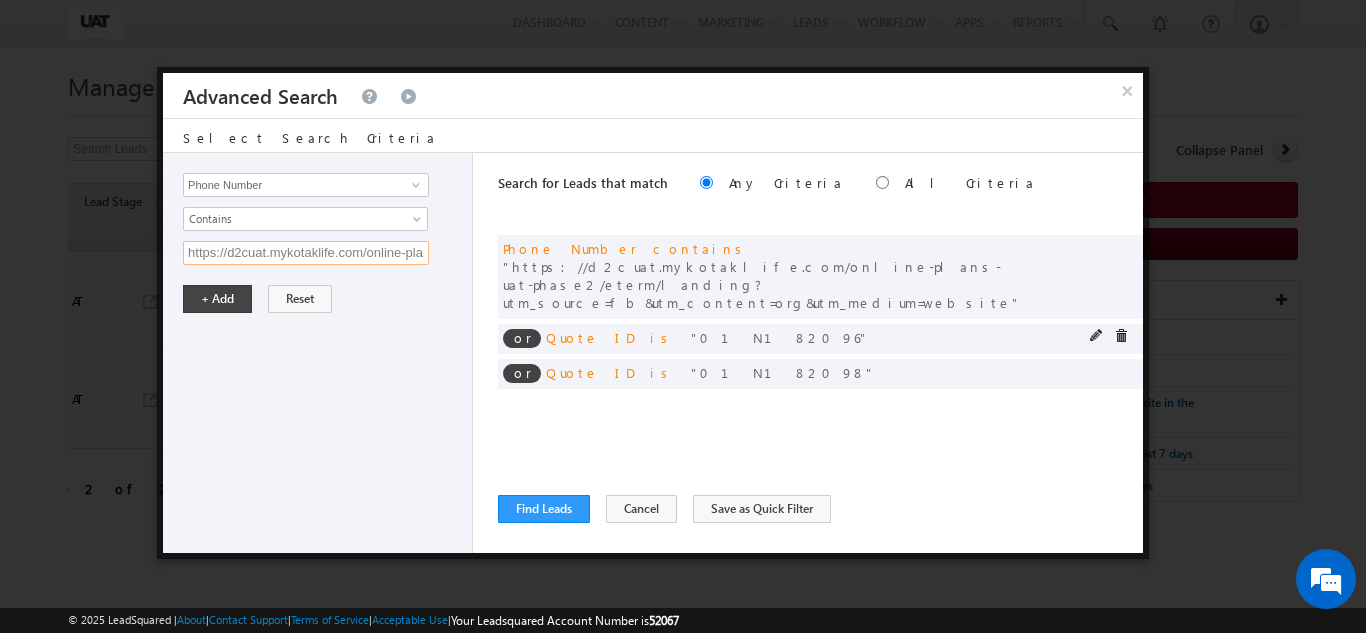 scroll, scrollTop: 0, scrollLeft: 500, axis: horizontal 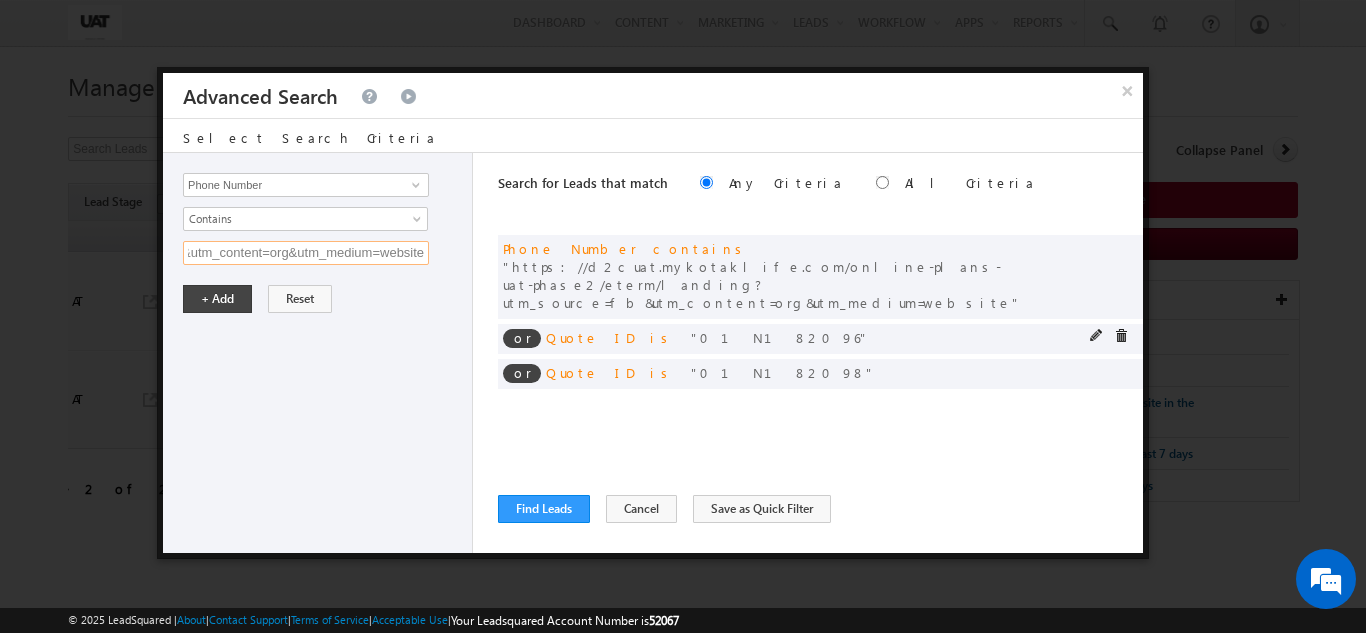 drag, startPoint x: 188, startPoint y: 254, endPoint x: 960, endPoint y: 290, distance: 772.8389 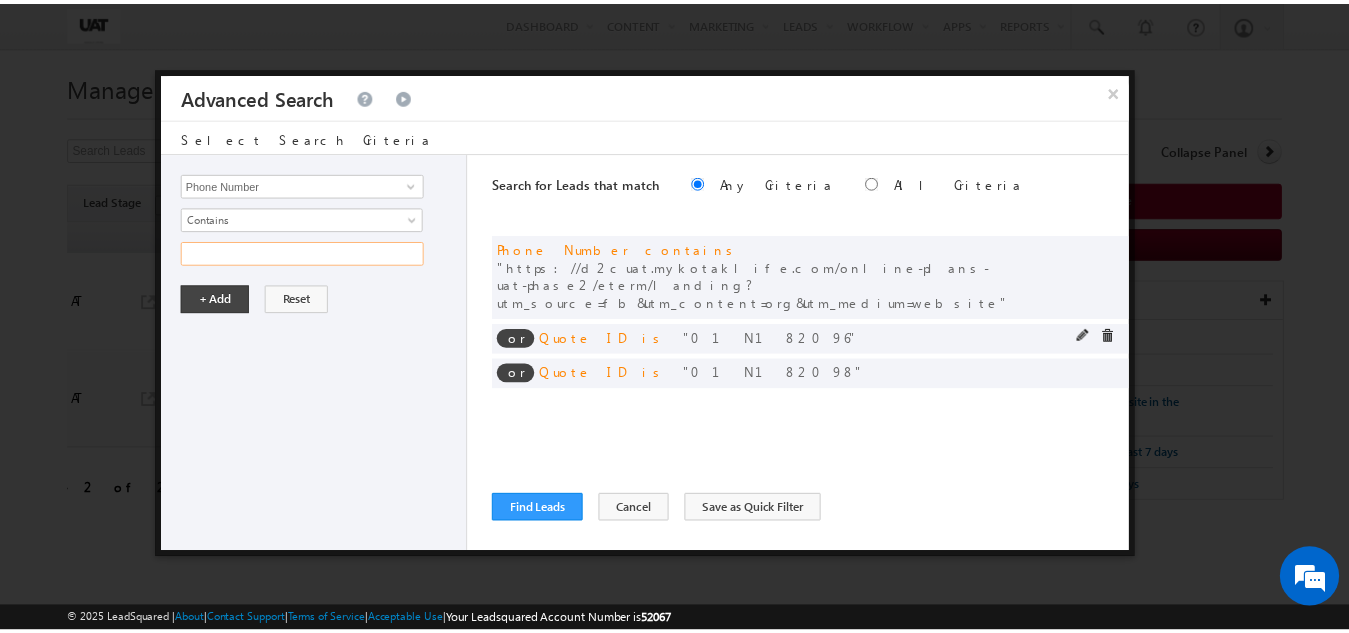 scroll, scrollTop: 0, scrollLeft: 0, axis: both 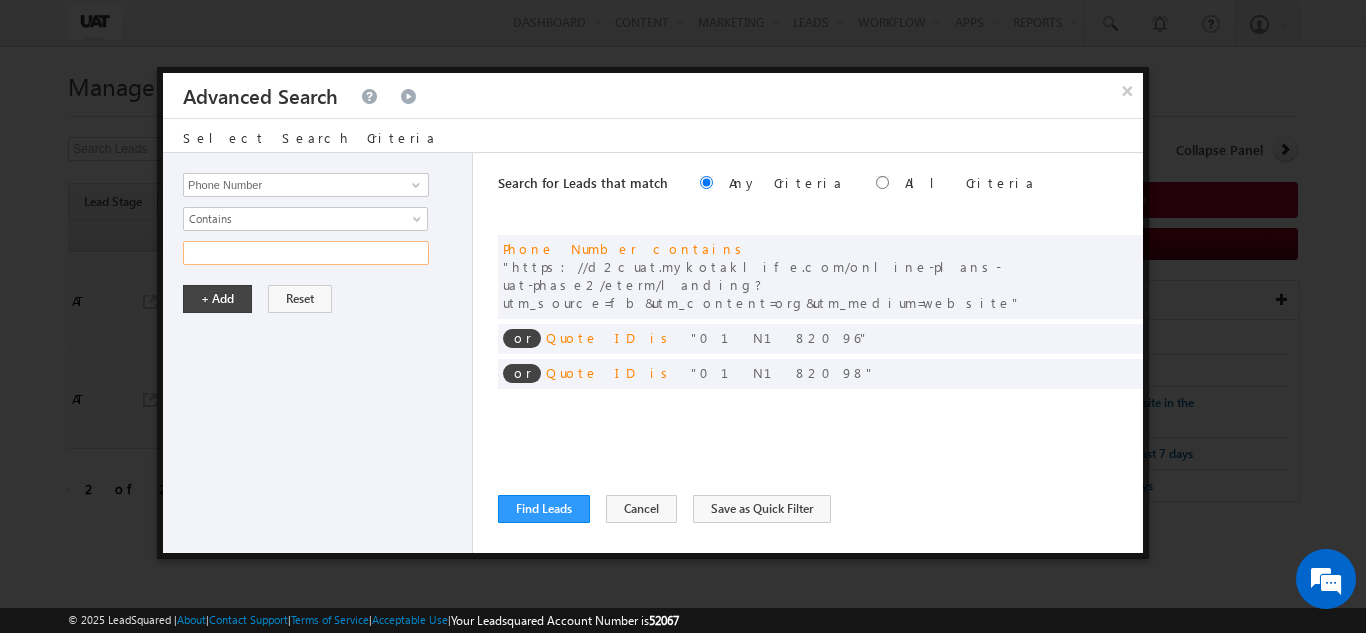 paste on "7897989977" 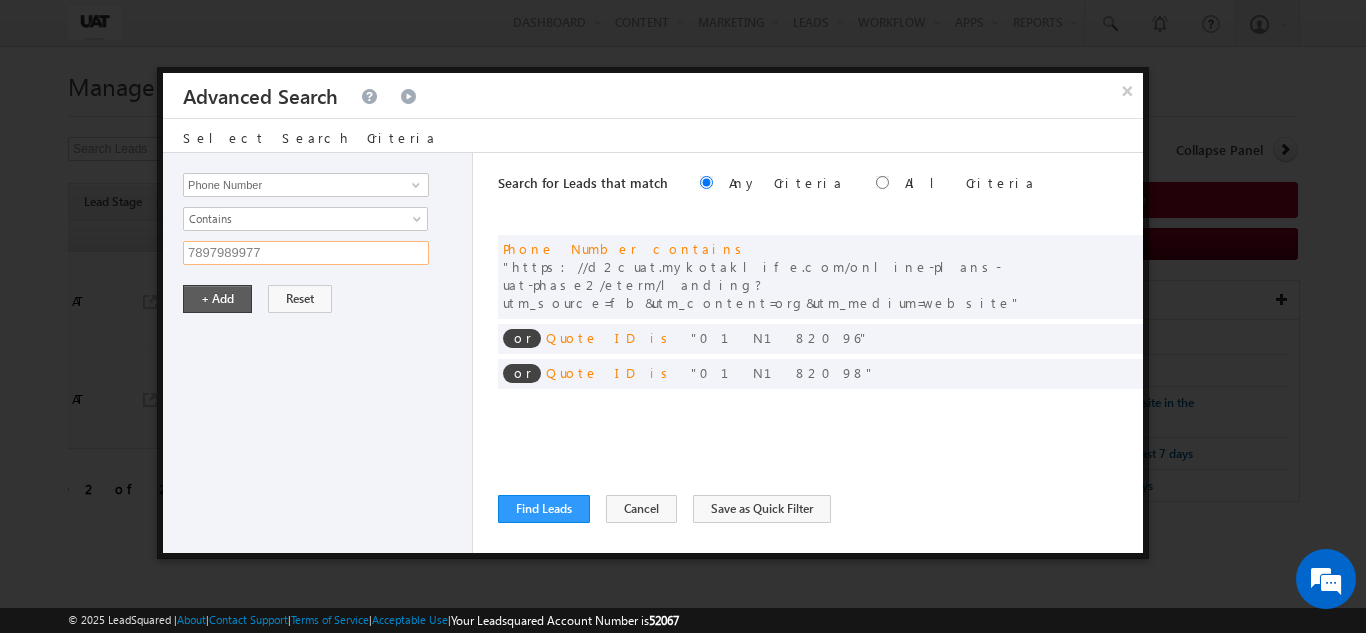 type on "7897989977" 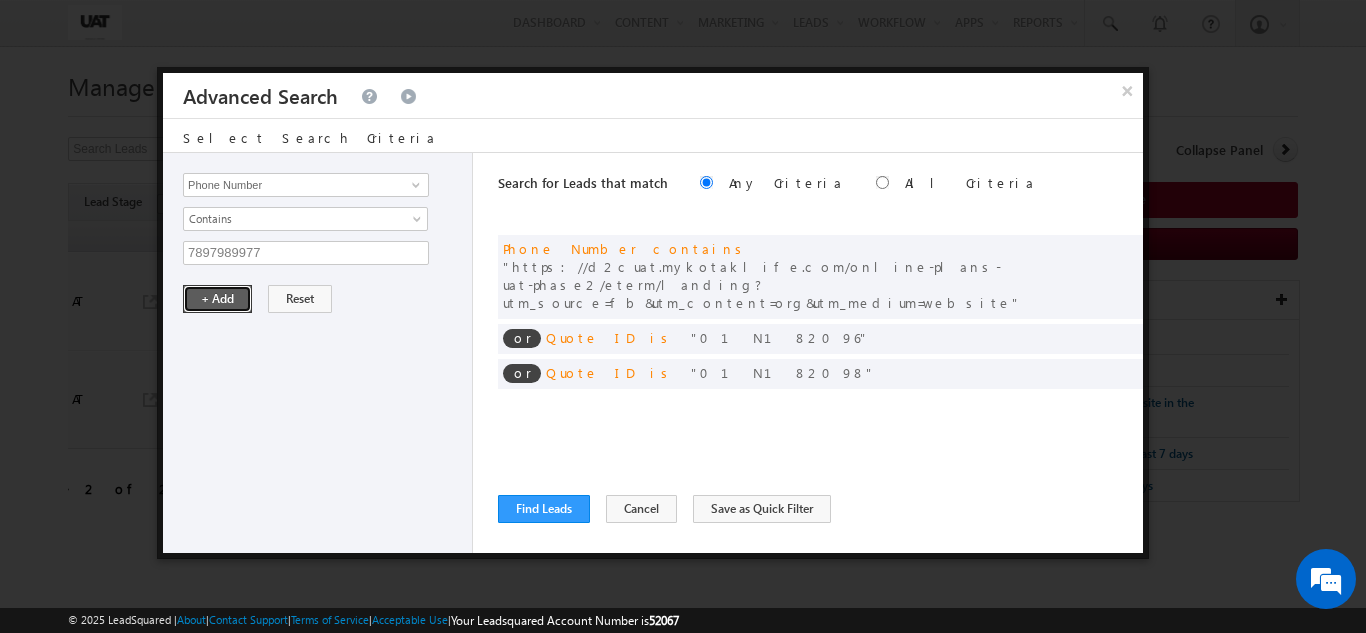 click on "+ Add" at bounding box center (217, 299) 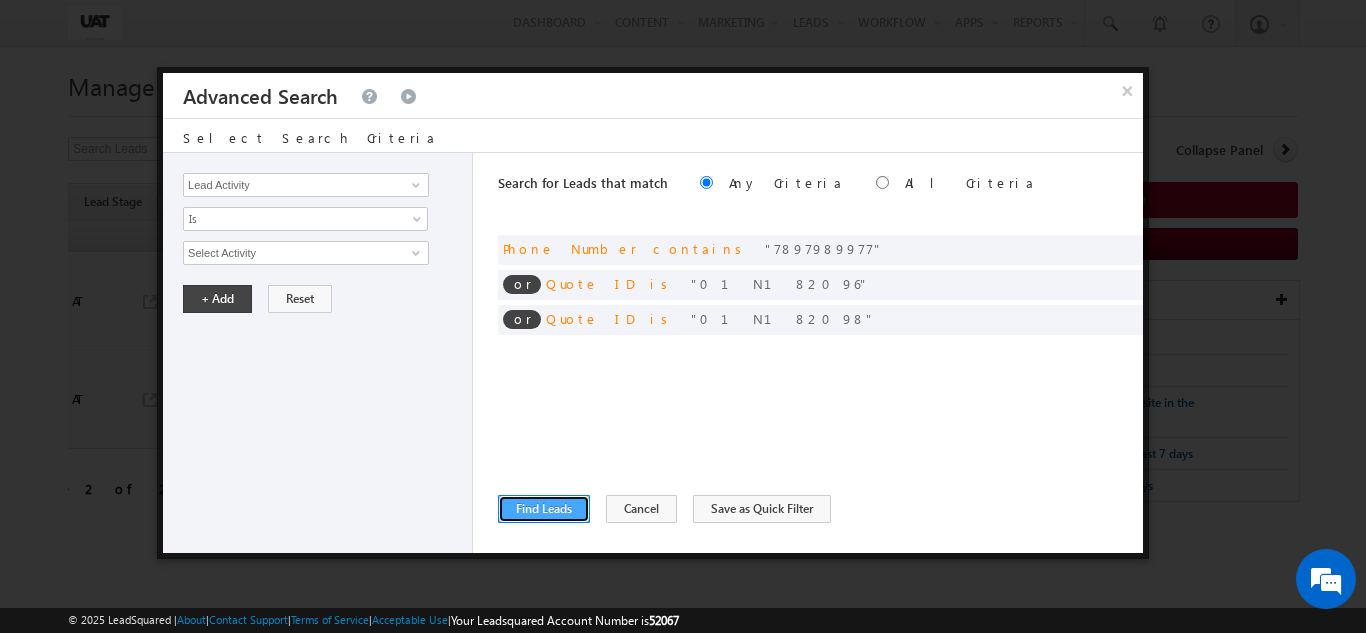 click on "Find Leads" at bounding box center (544, 509) 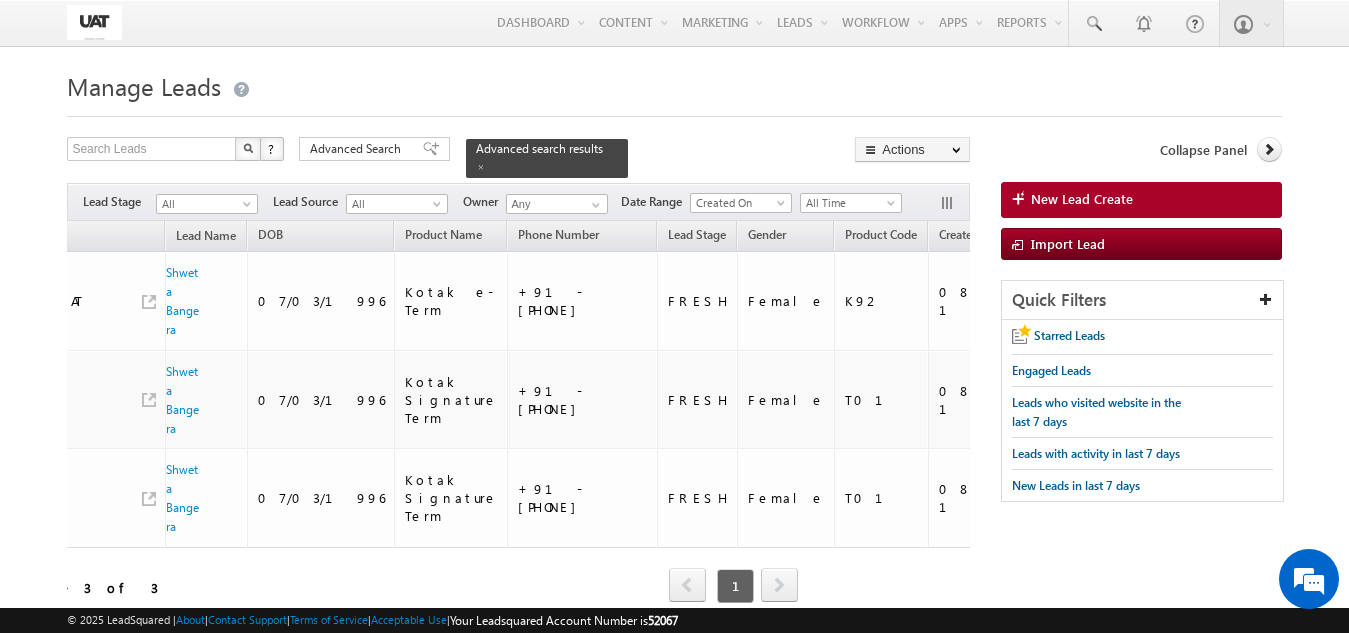 scroll, scrollTop: 0, scrollLeft: 659, axis: horizontal 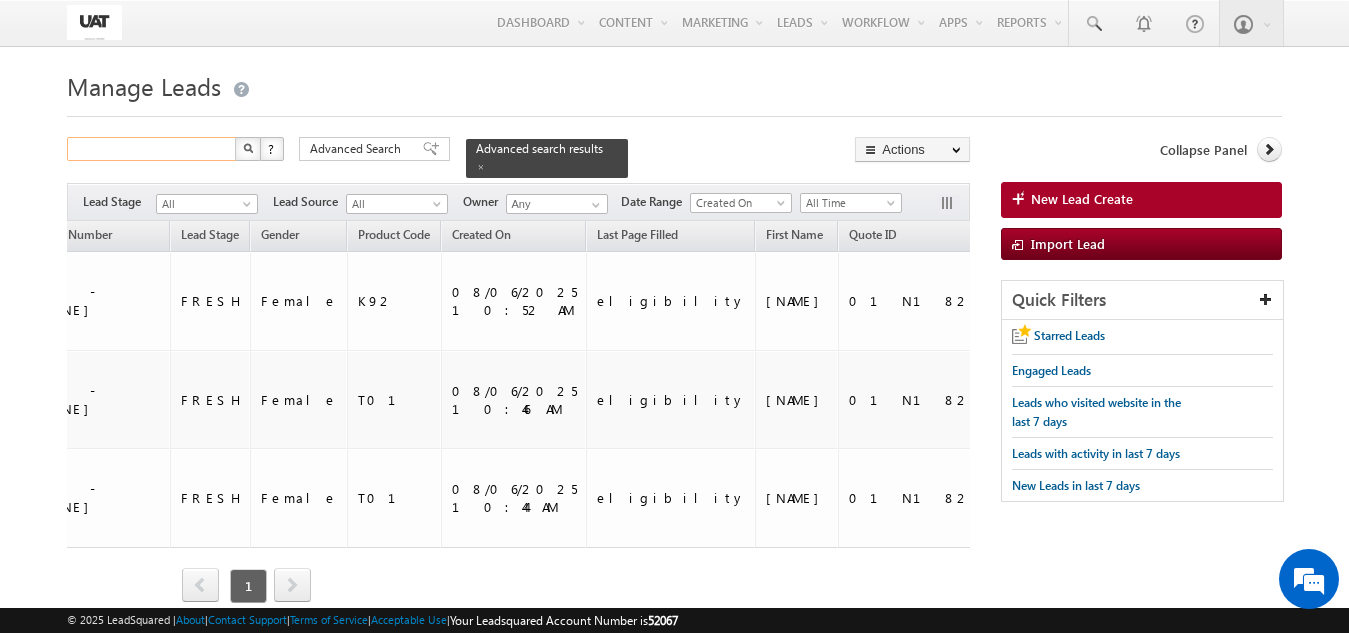 click at bounding box center [152, 149] 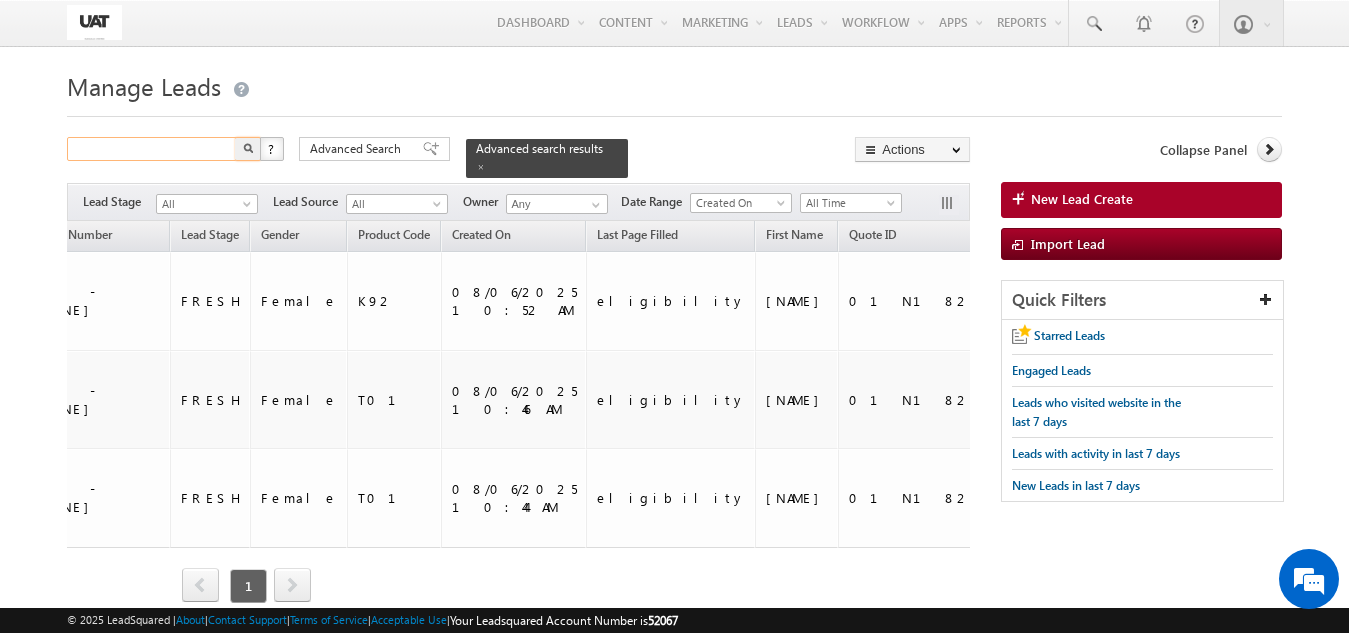 click at bounding box center (152, 149) 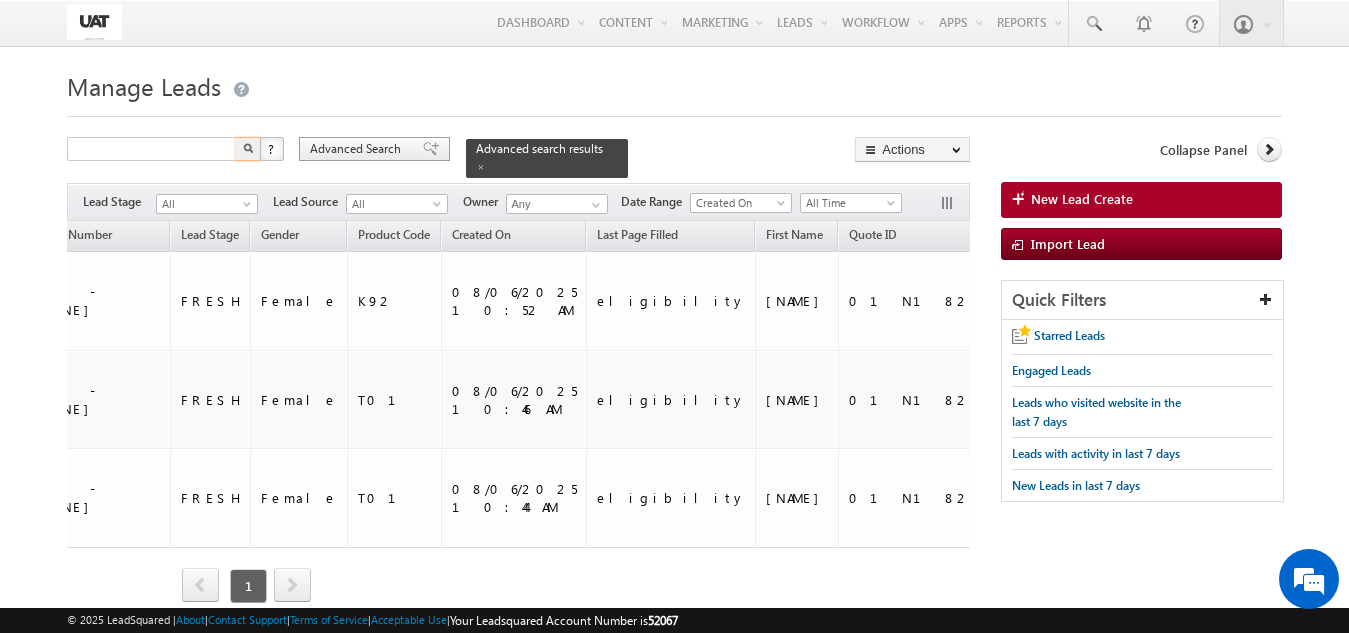 type on "Search Leads" 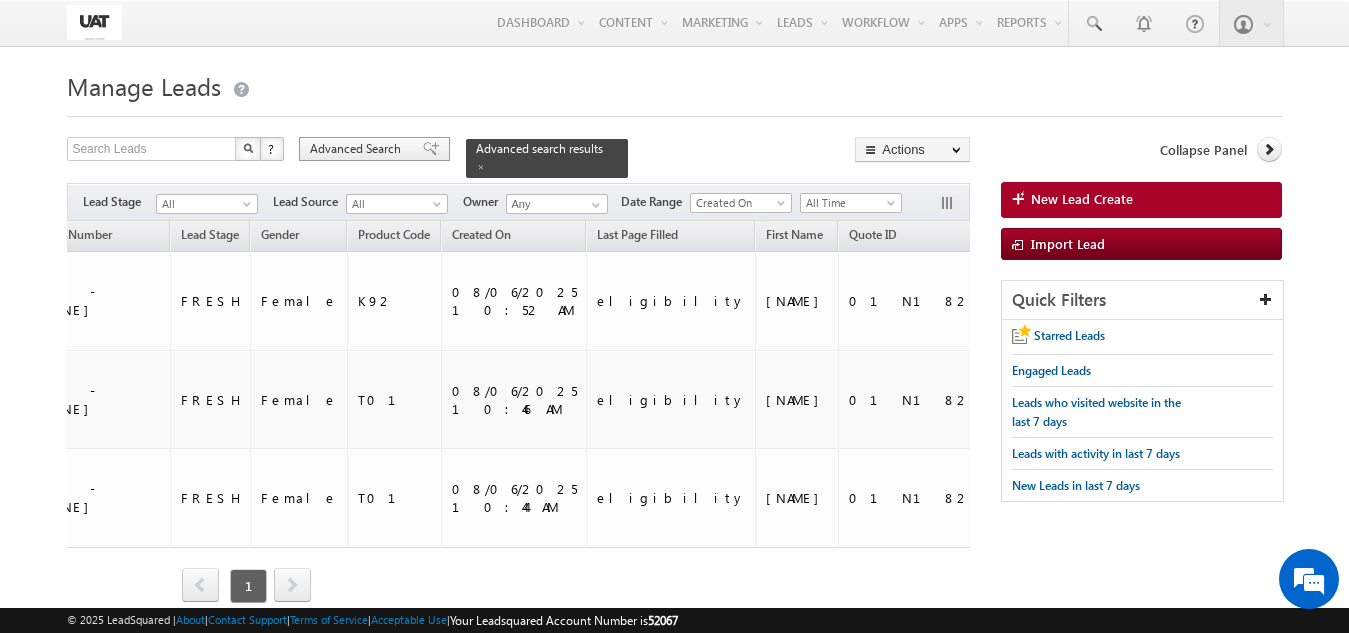 click on "Advanced Search" at bounding box center [358, 149] 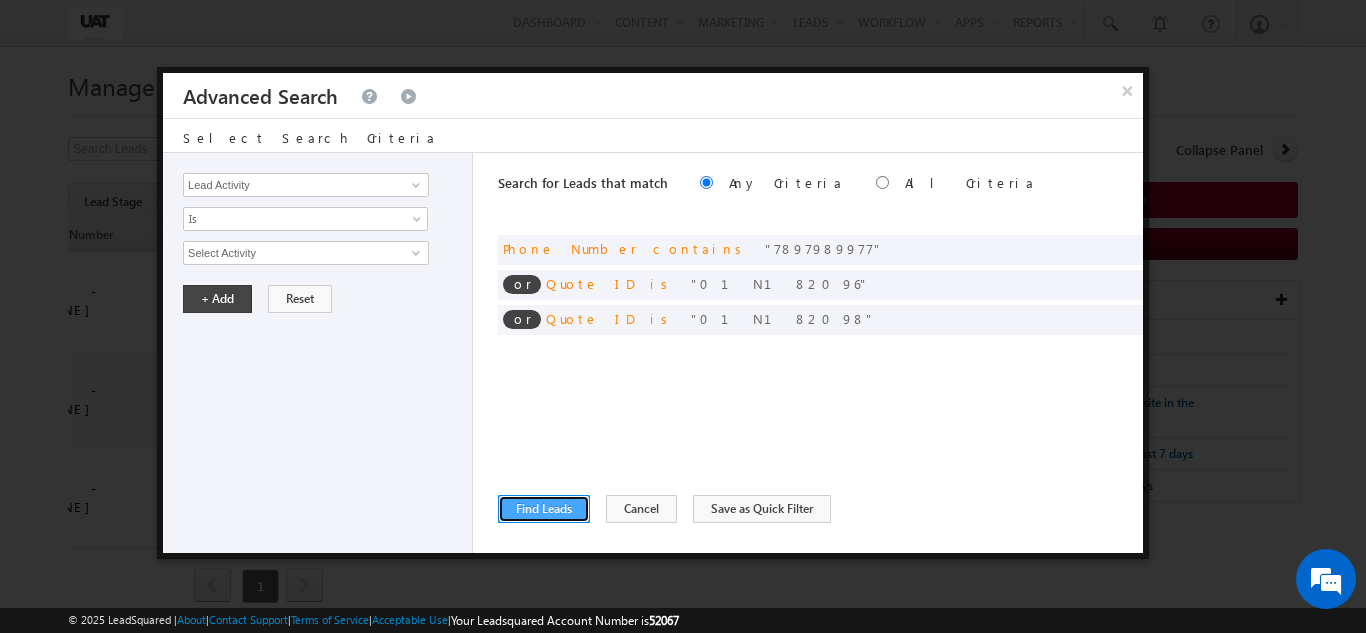 click on "Find Leads" at bounding box center [544, 509] 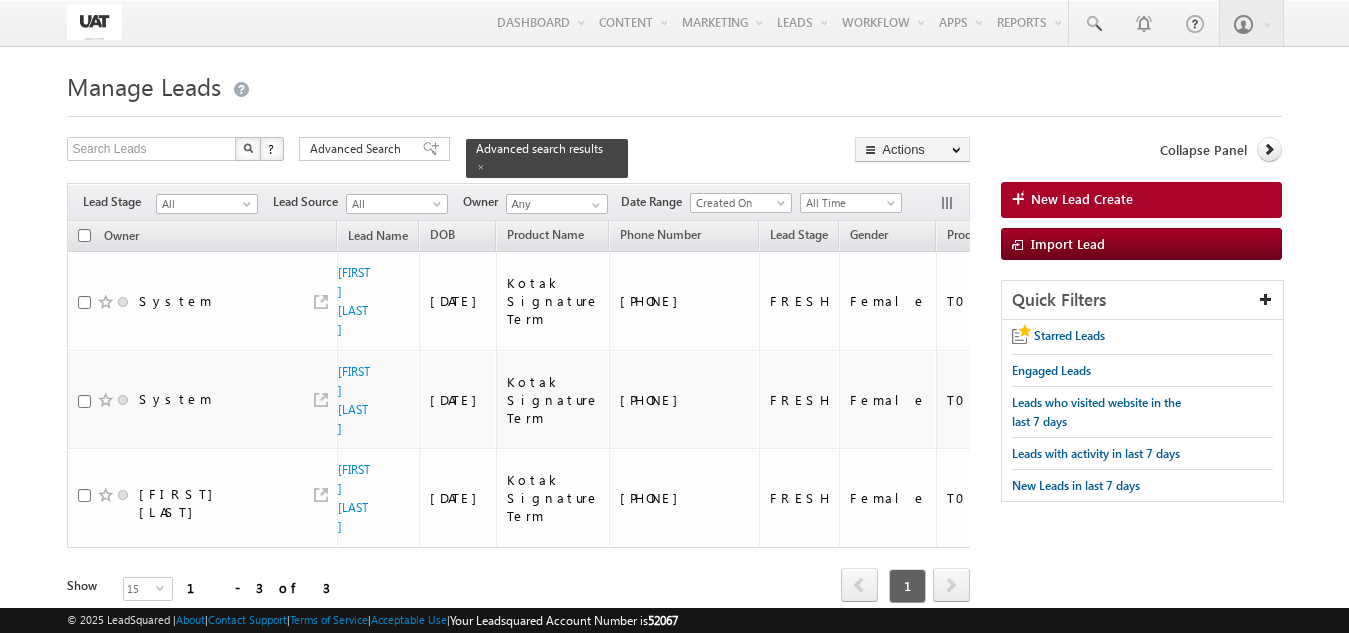 scroll, scrollTop: 0, scrollLeft: 0, axis: both 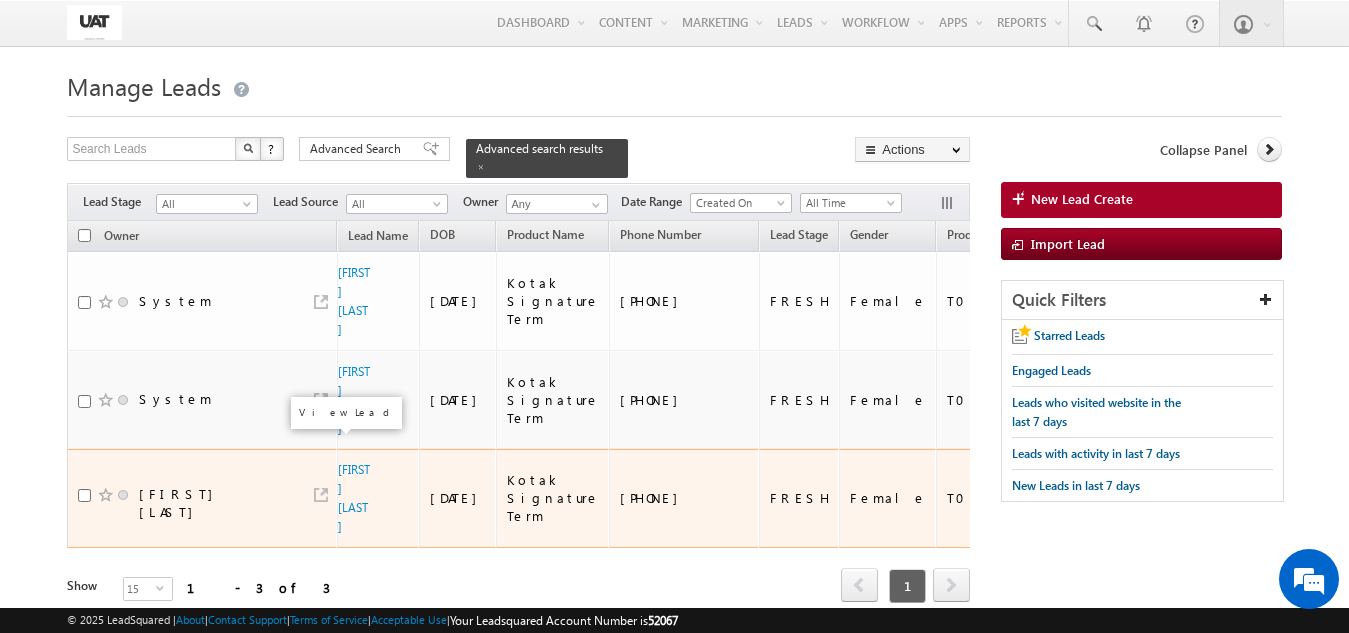 click at bounding box center [321, 495] 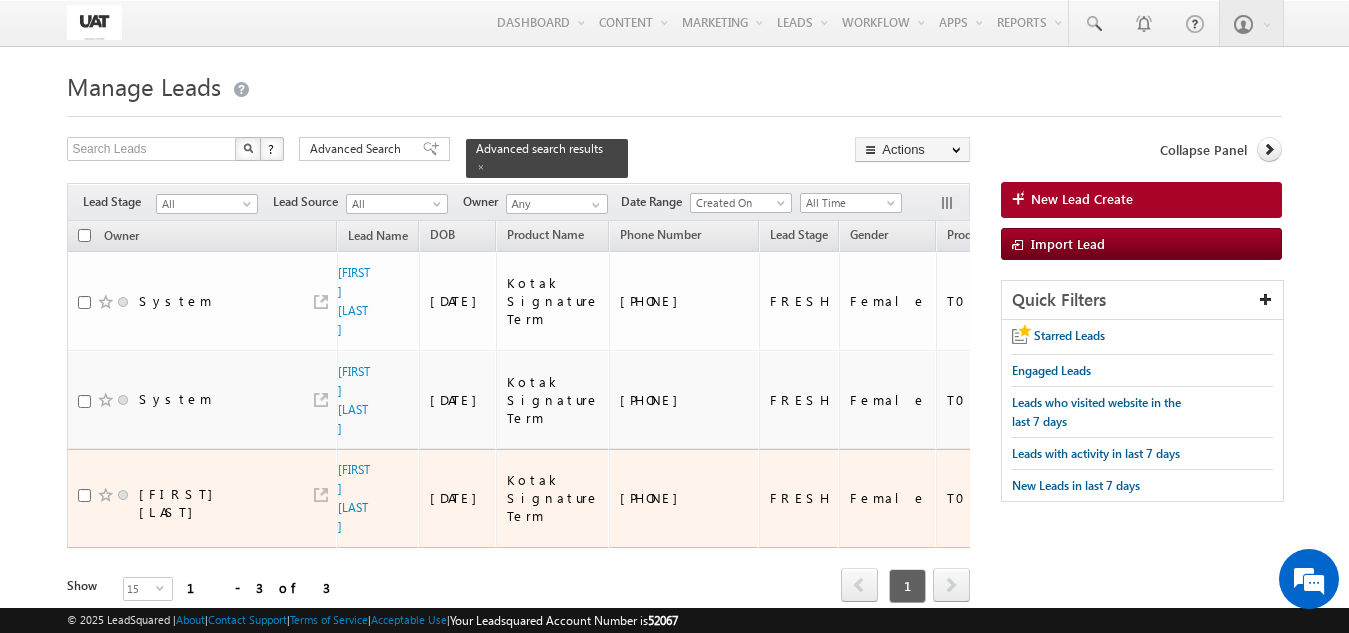 click on "Shweta Bangera" at bounding box center [378, 498] 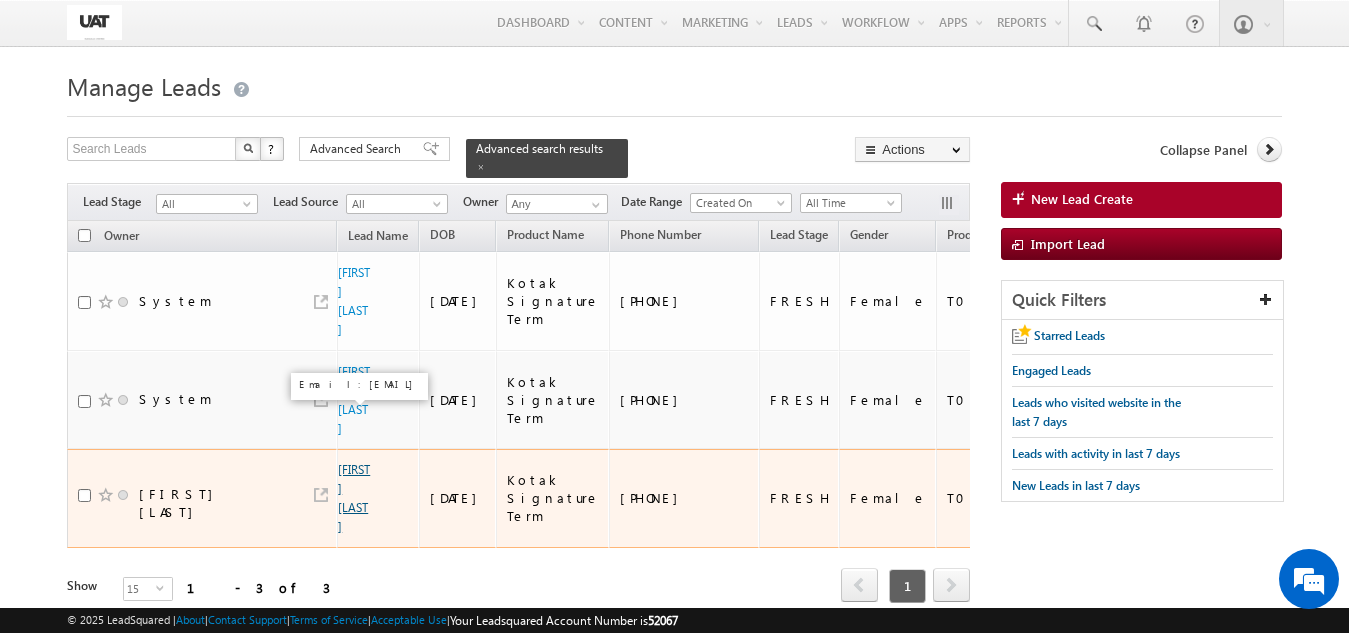 click on "[FIRST] [LAST]" at bounding box center [354, 498] 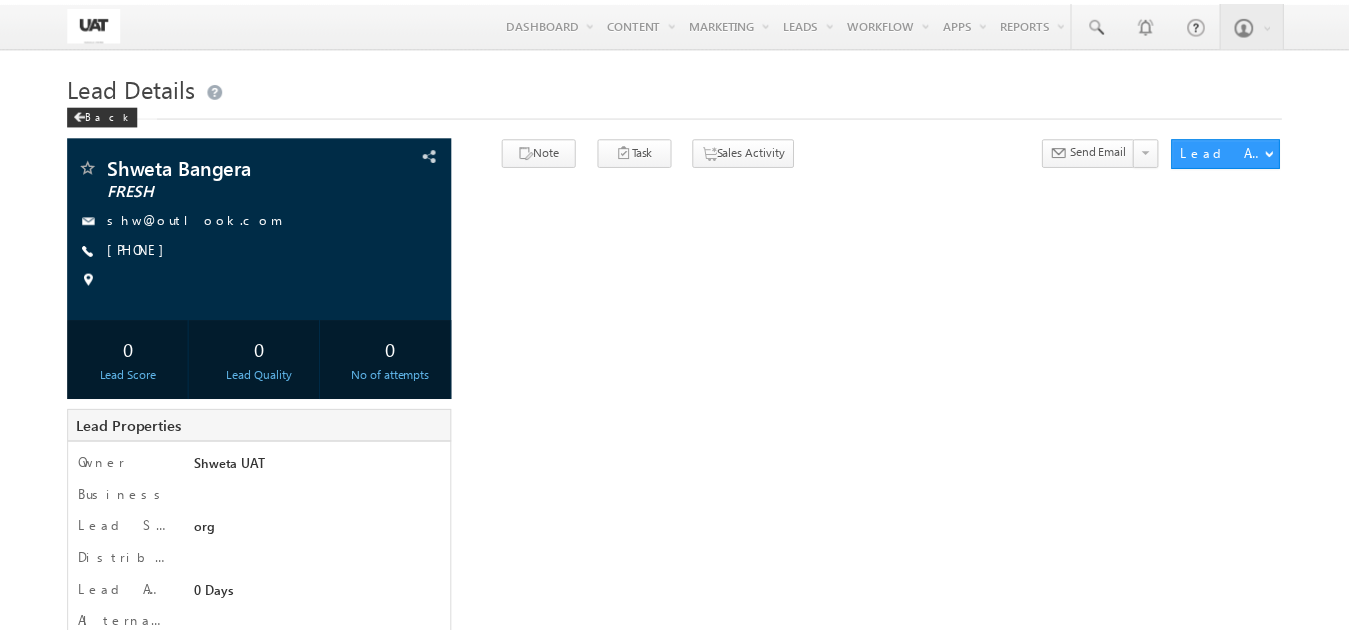 scroll, scrollTop: 0, scrollLeft: 0, axis: both 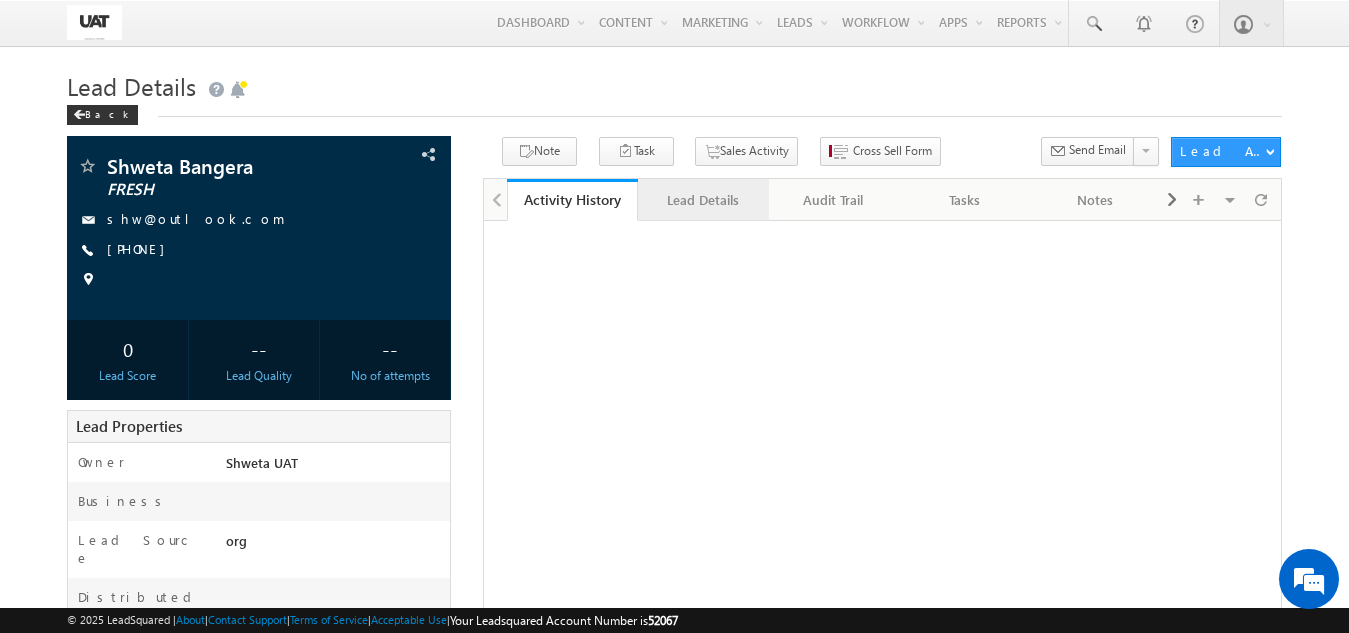 click on "Lead Details" at bounding box center (702, 200) 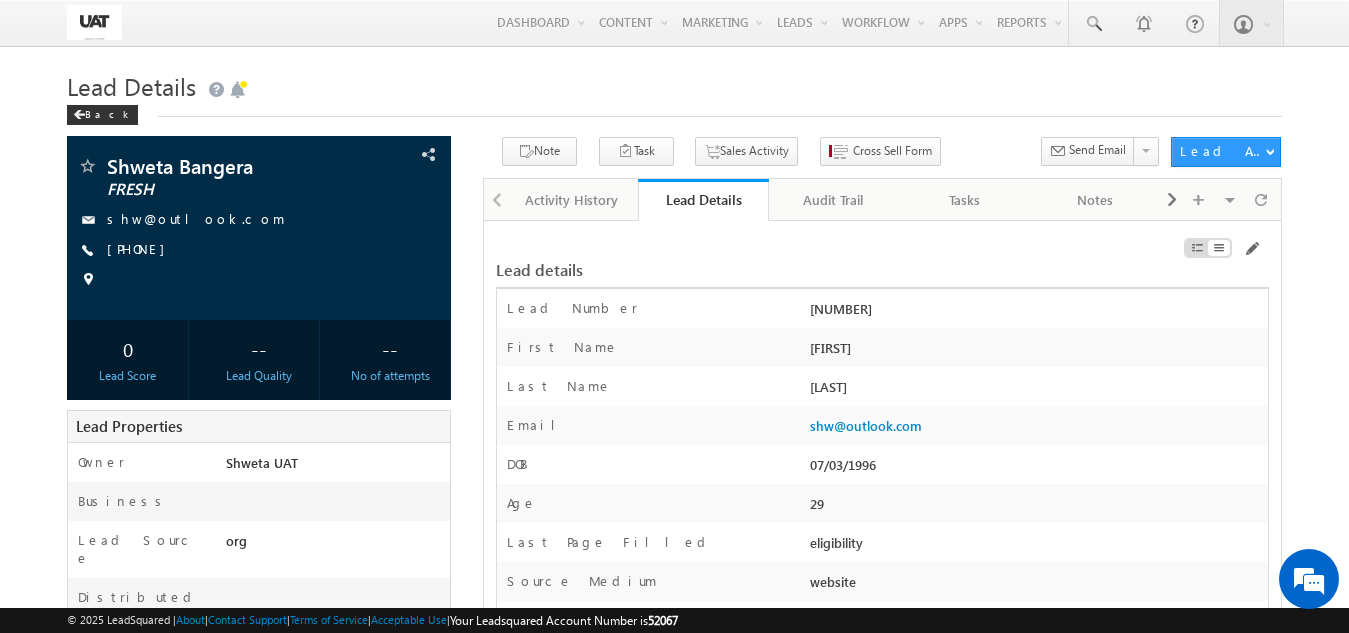scroll, scrollTop: 0, scrollLeft: 0, axis: both 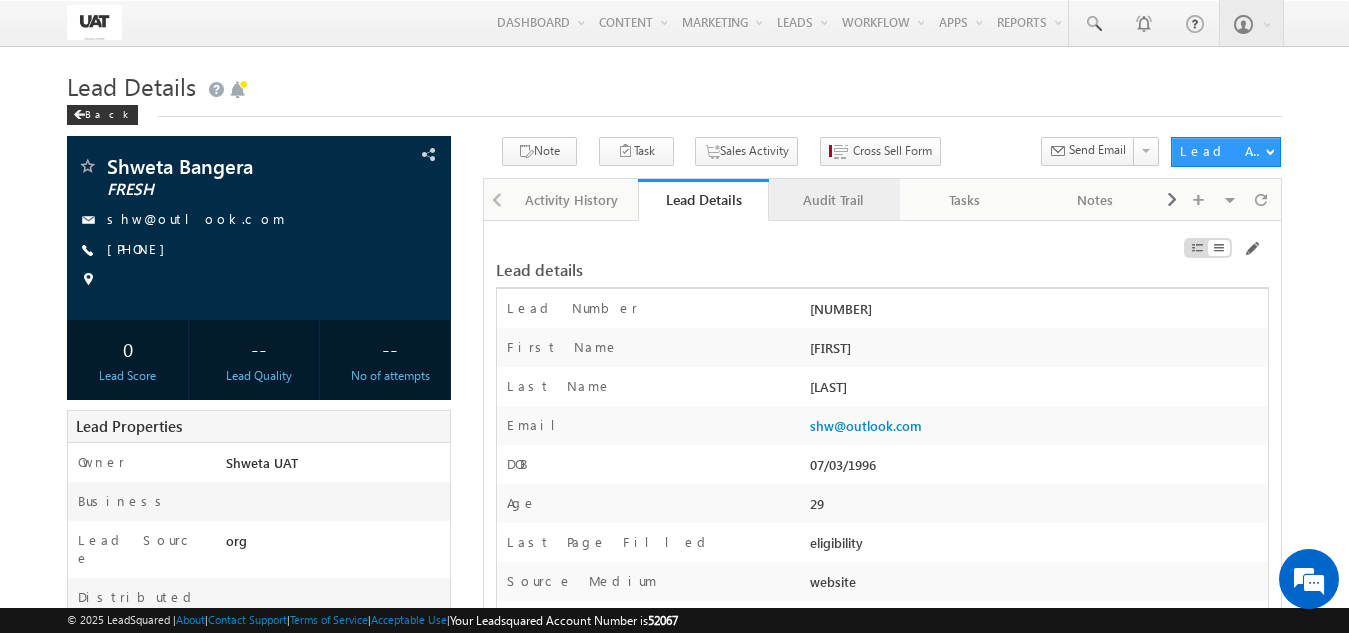 click on "Audit Trail" at bounding box center [833, 200] 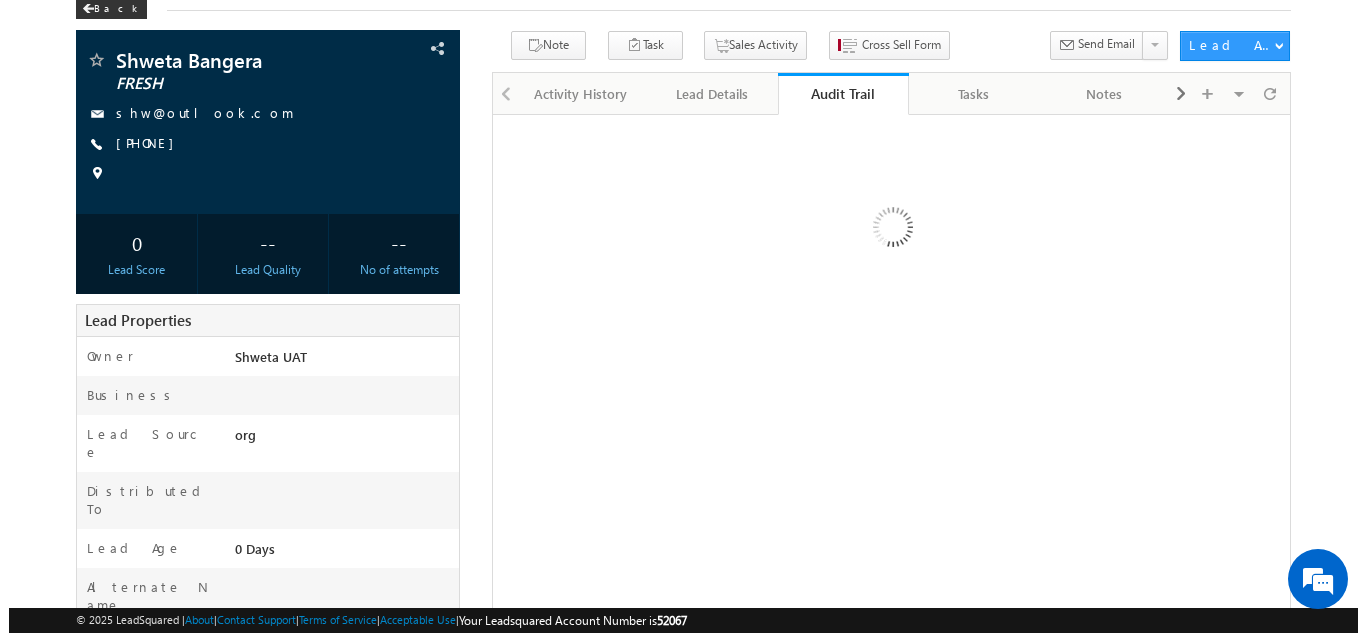 scroll, scrollTop: 0, scrollLeft: 0, axis: both 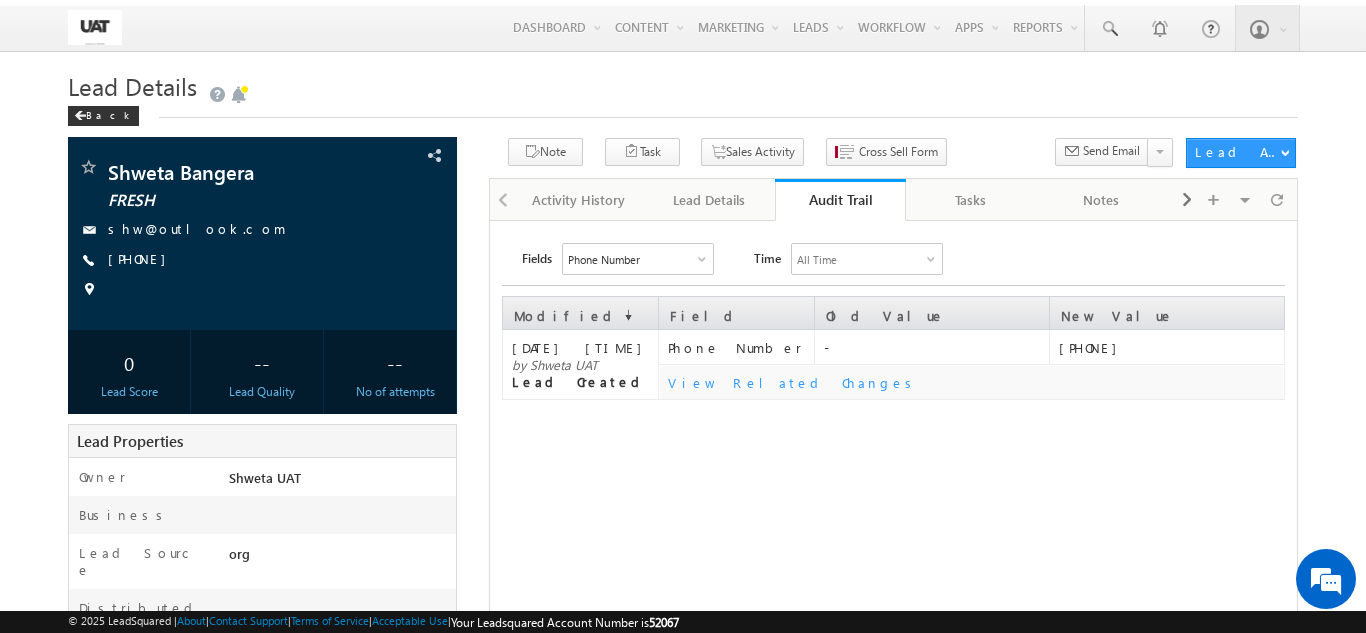 click at bounding box center (703, 260) 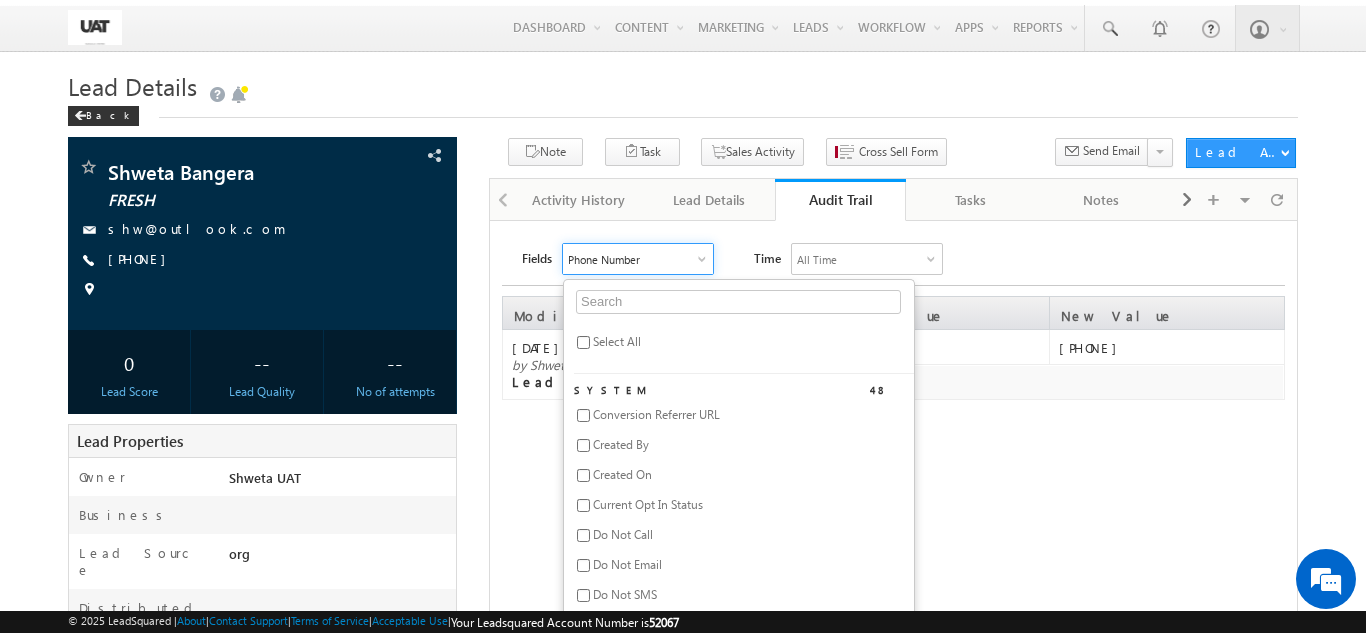 click on "Select All" at bounding box center (617, 341) 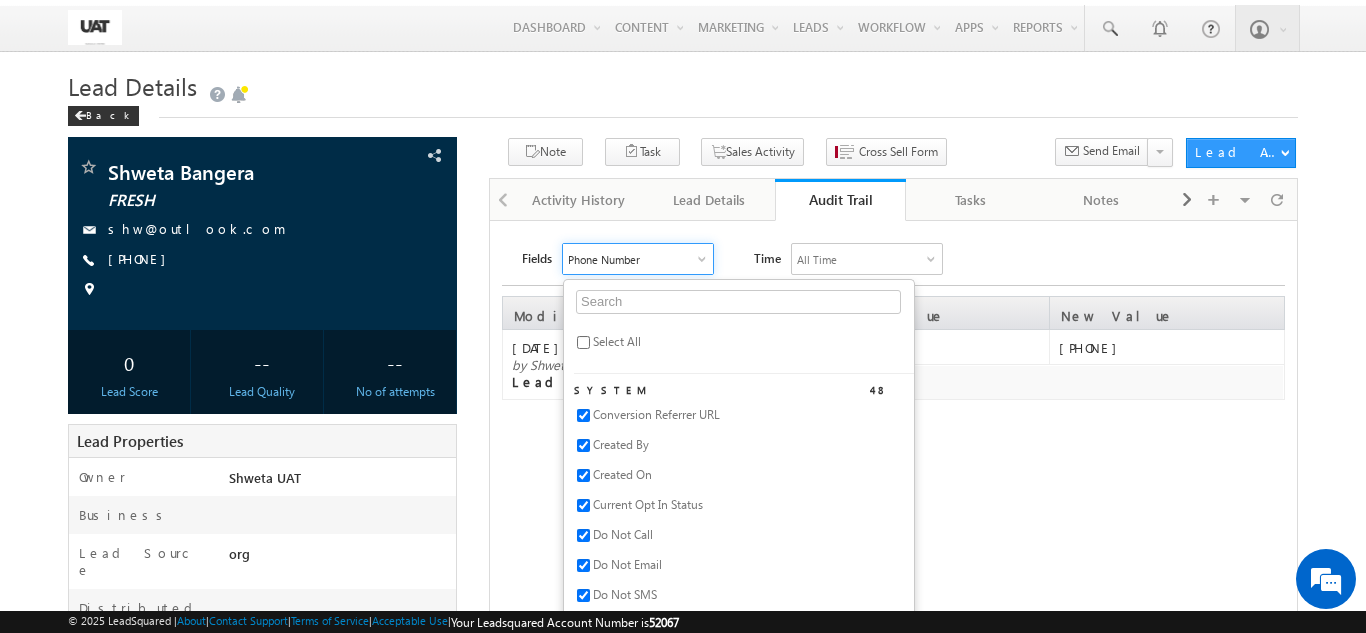 checkbox on "true" 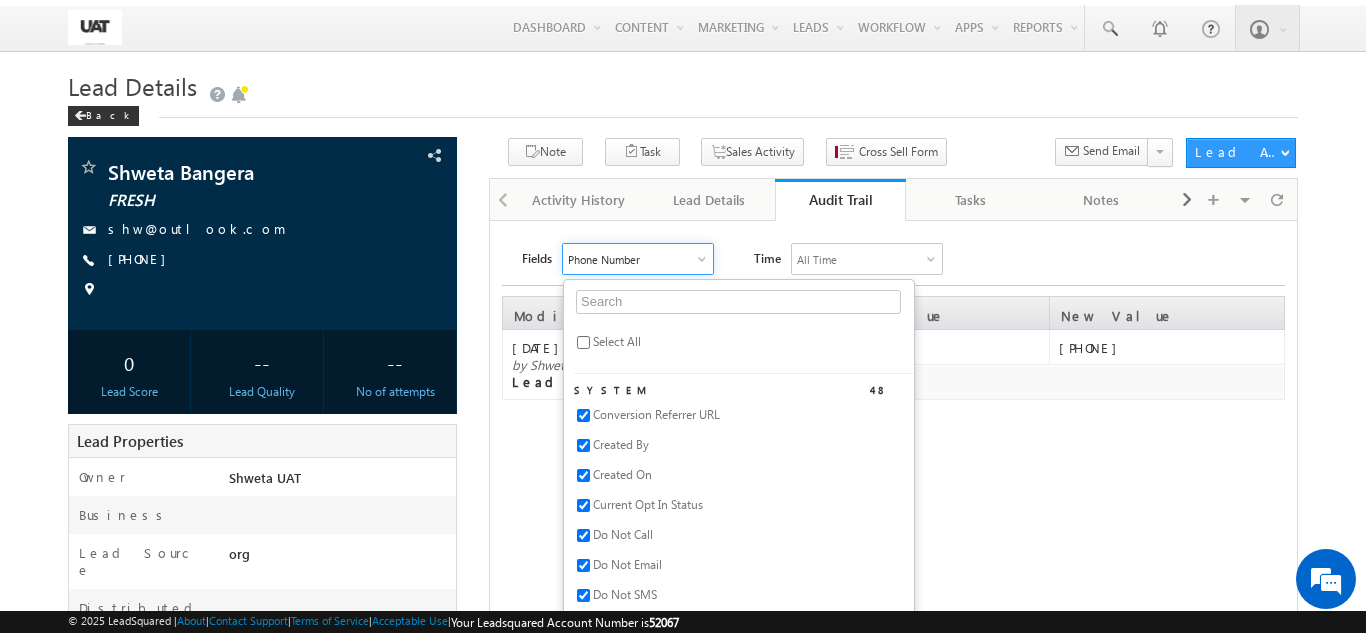 checkbox on "true" 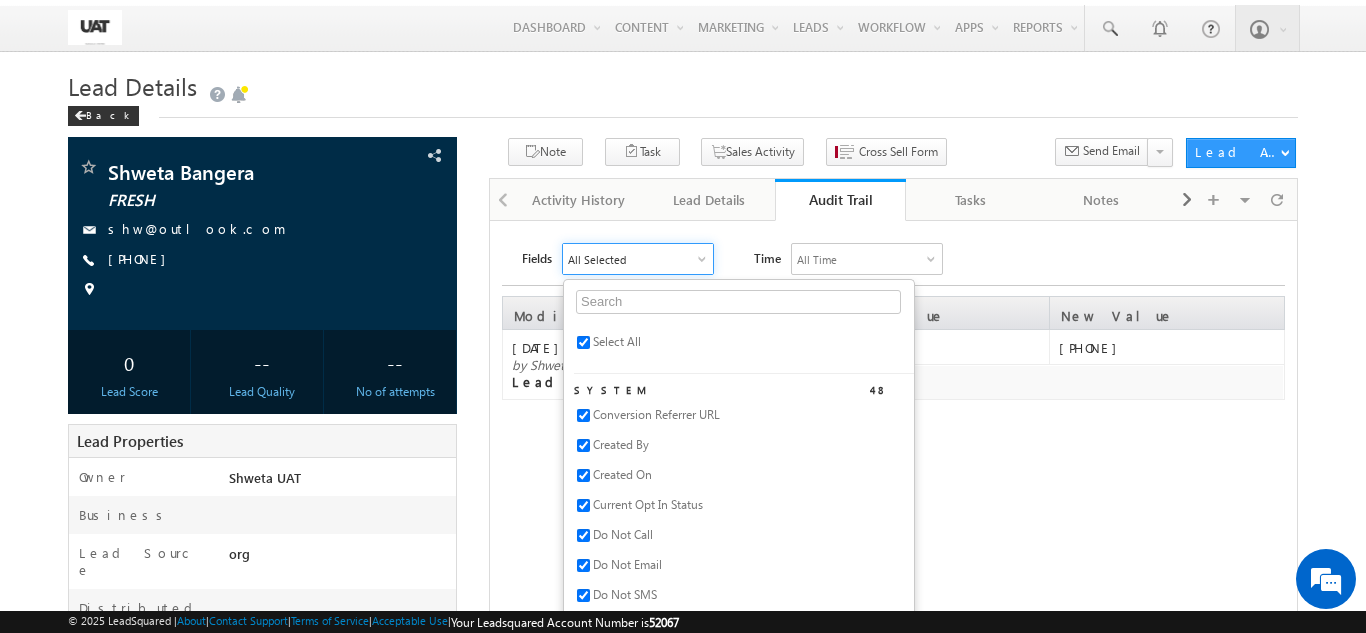 click on "Fields
All Selected
Select All System 48 Conversion Referrer URL Created By Created On Current Opt In Status Do Not Call Do Not Email Do Not SMS Do Not Track Email Engagement Score Facebook First Name Google Plus Gtalk User Last Name Last Opt In Email Sent Date Latitude Lead Age Lead Number Lead Origin Lead Quality Lead Score Lead Source Lead Stage LinkedIn Longitude Mailing Preferences Mobile Number Modified By Modified On Notes Opt In Date Opt In Details Order Value Owner Phone Number Photo Url Prospect Creation Date Sales Groups Skype Name Source Campaign Source Content Source IP Address Source Medium Source Referrer URL Time Zone Twitter Website Custom 400 29 Jul Open Leads 30 days not converted 5 percentage Discount 90Days_closed_leads Aadhar Authentication Aadhar PAN linking status Accidental Death Benefit Account holder Name Account No Account number Account Type Accumulation Period Age DOB" at bounding box center [903, 259] 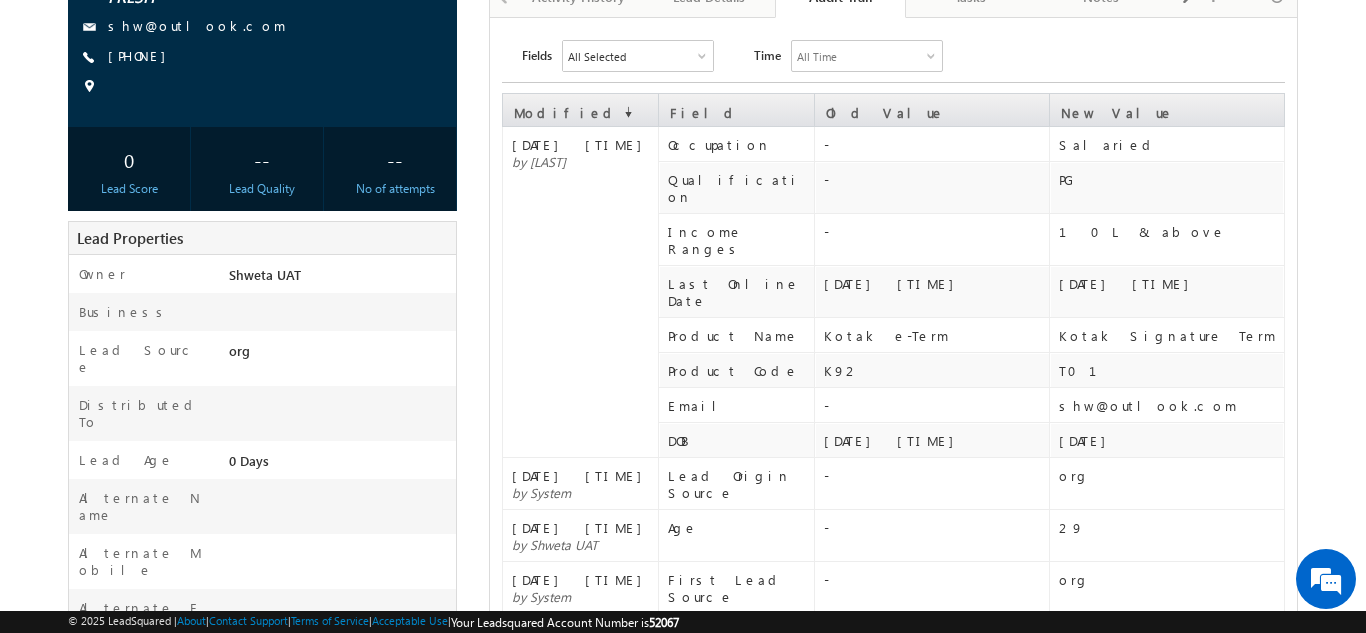 scroll, scrollTop: 206, scrollLeft: 0, axis: vertical 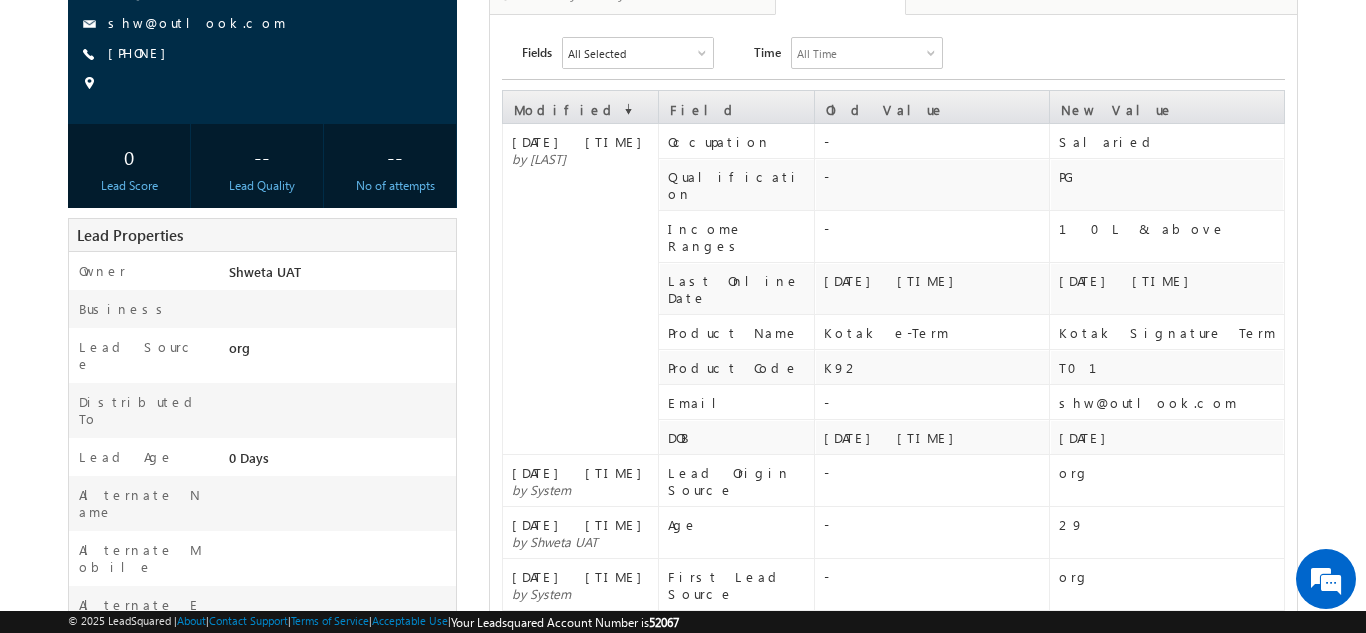 click on "1996-07-03 00:00:00" at bounding box center (936, 437) 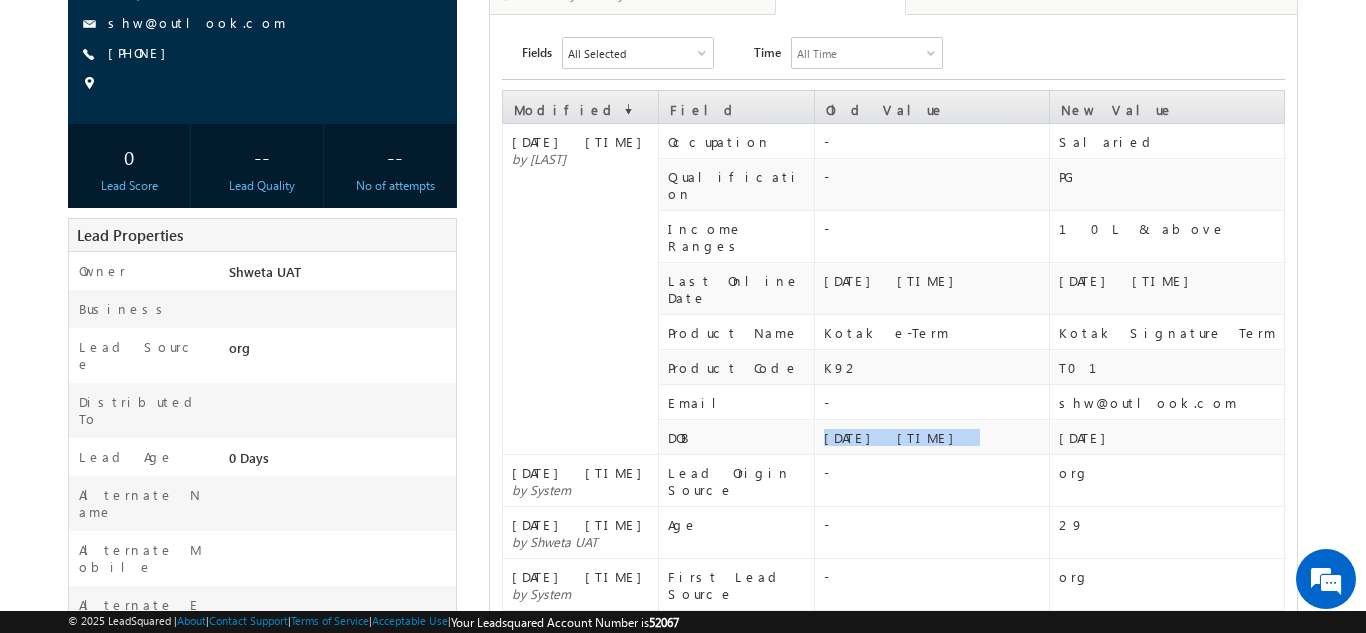 click on "1996-07-03 00:00:00" at bounding box center [936, 437] 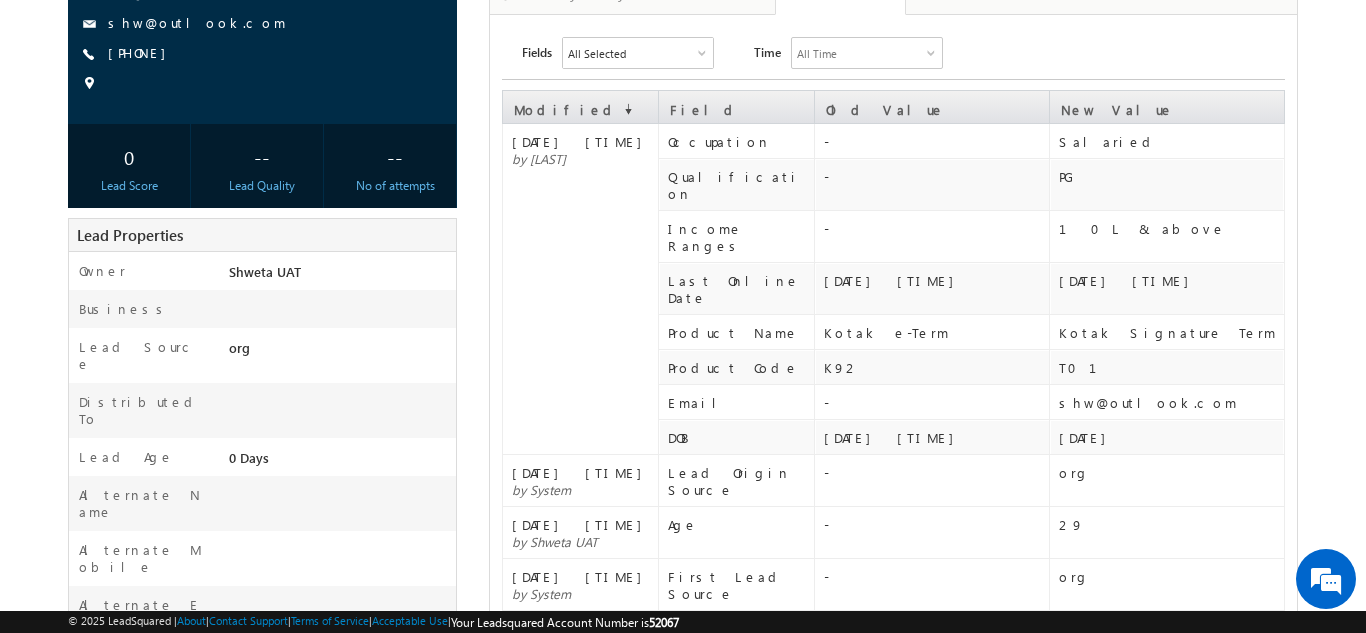 click on "Kotak e-Term" at bounding box center [936, 332] 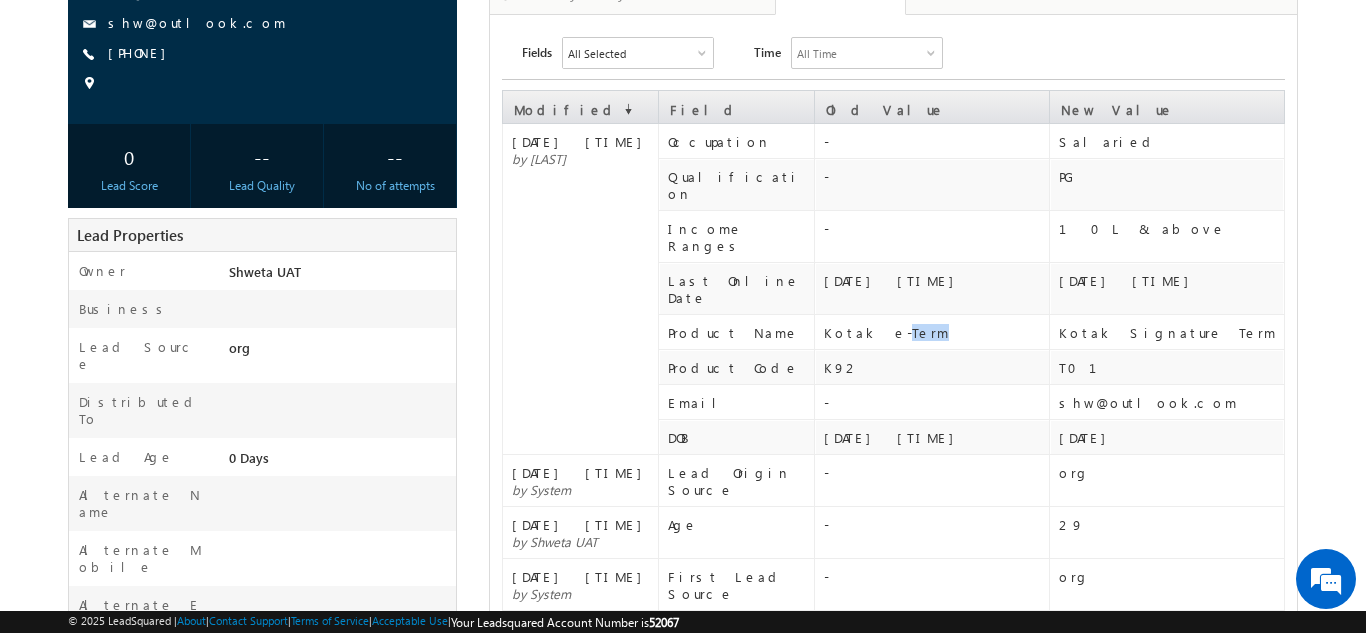 click on "Kotak e-Term" at bounding box center (936, 332) 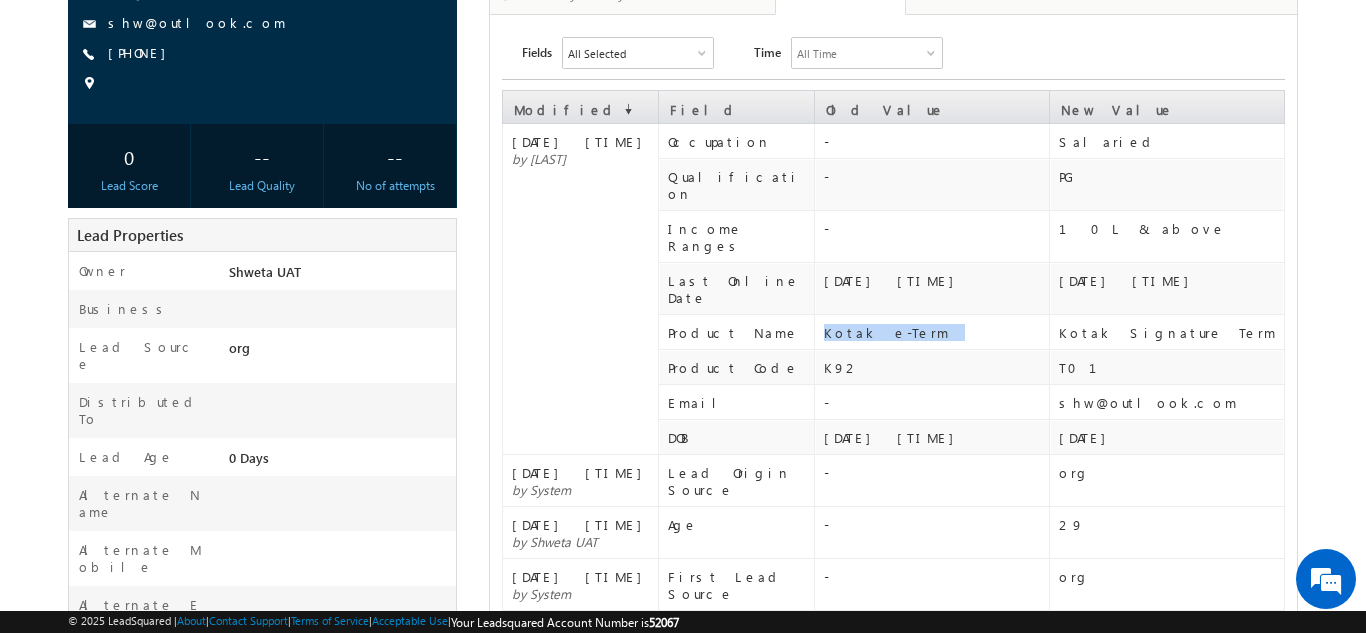 click on "Kotak e-Term" at bounding box center [936, 332] 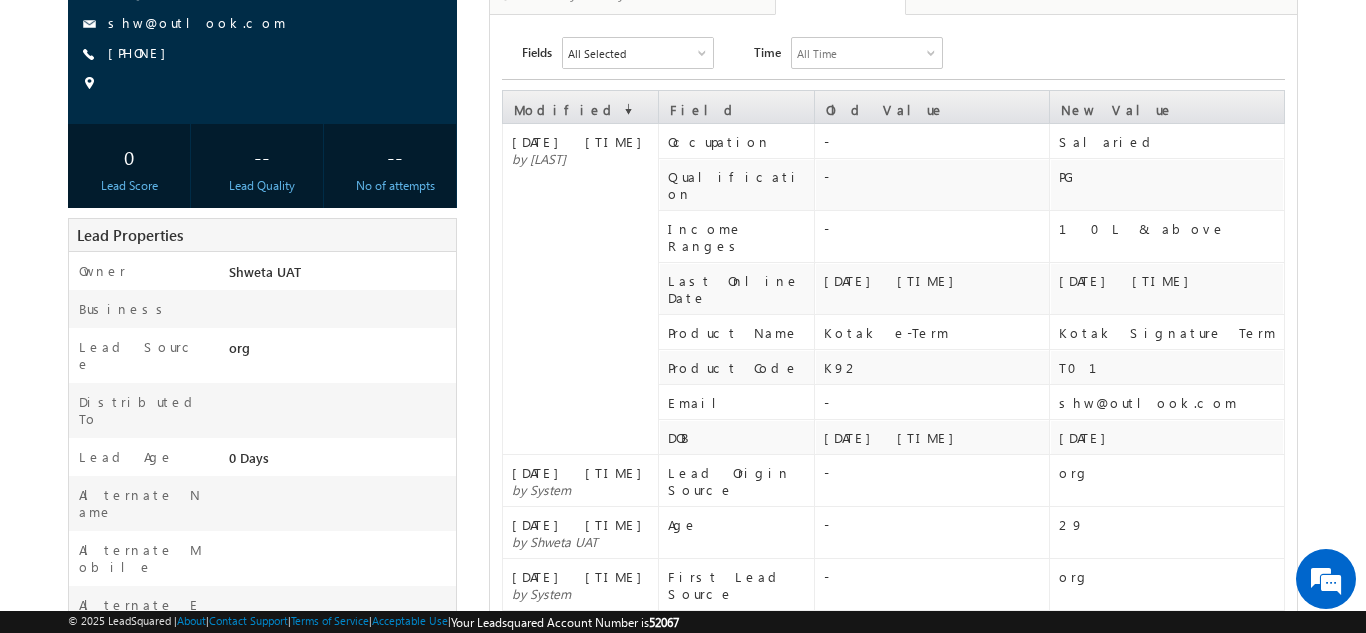 click on "2025-08-06 16:22:37" at bounding box center [936, 280] 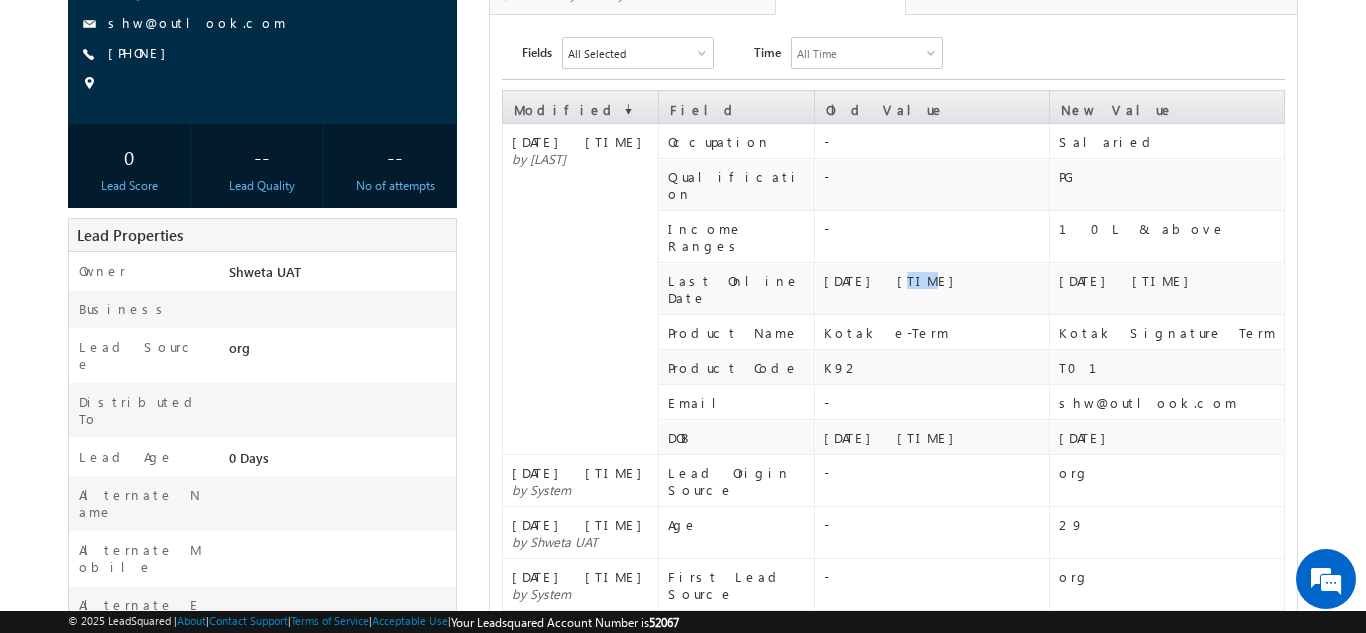 click on "2025-08-06 16:22:37" at bounding box center [936, 280] 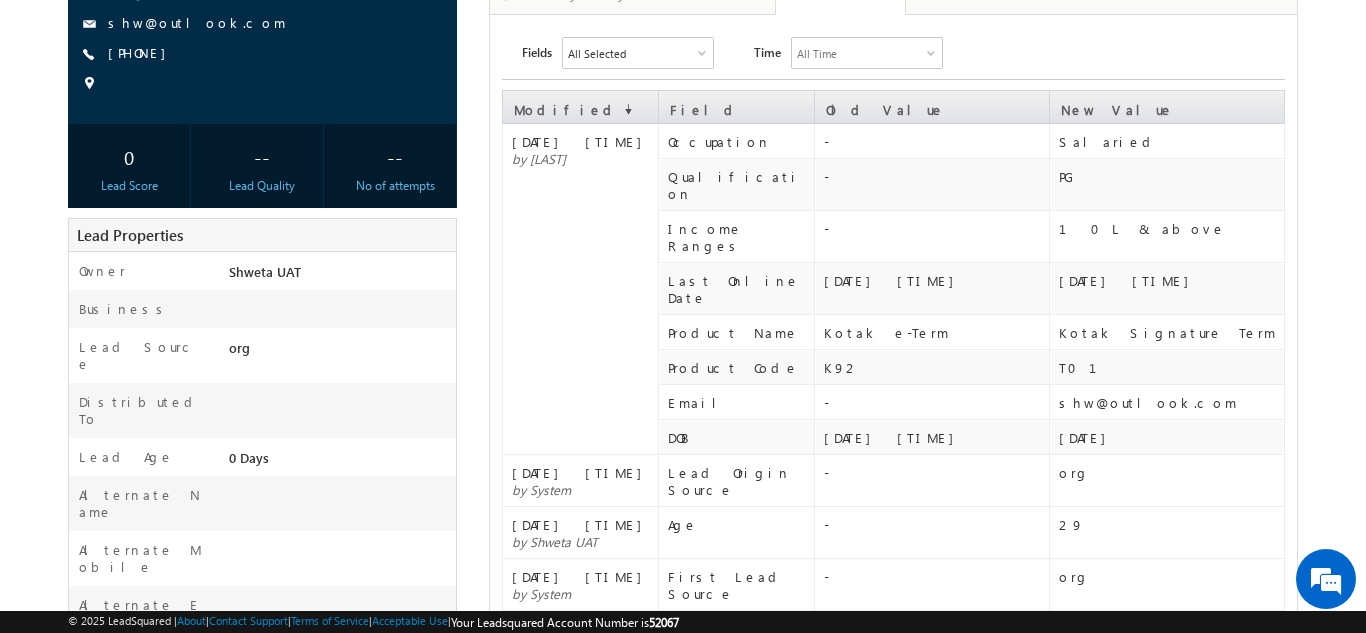 click on "2025-08-06 16:22:37" at bounding box center [936, 280] 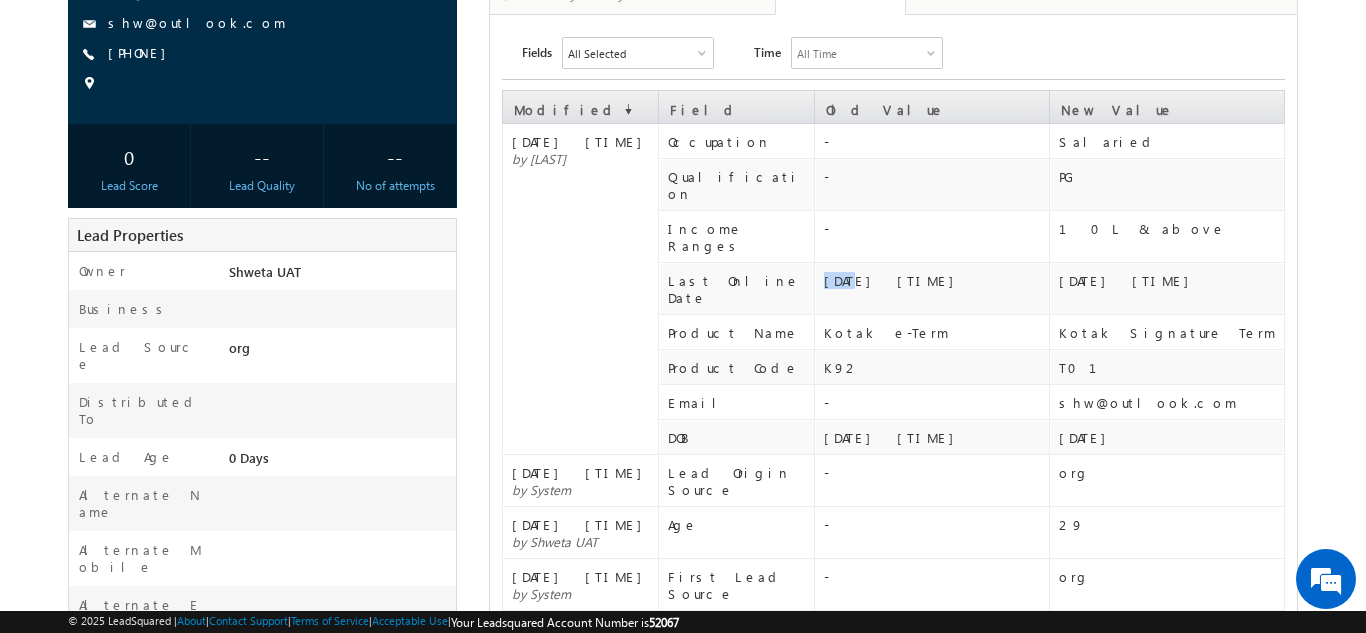 click on "2025-08-06 16:22:37" at bounding box center [936, 280] 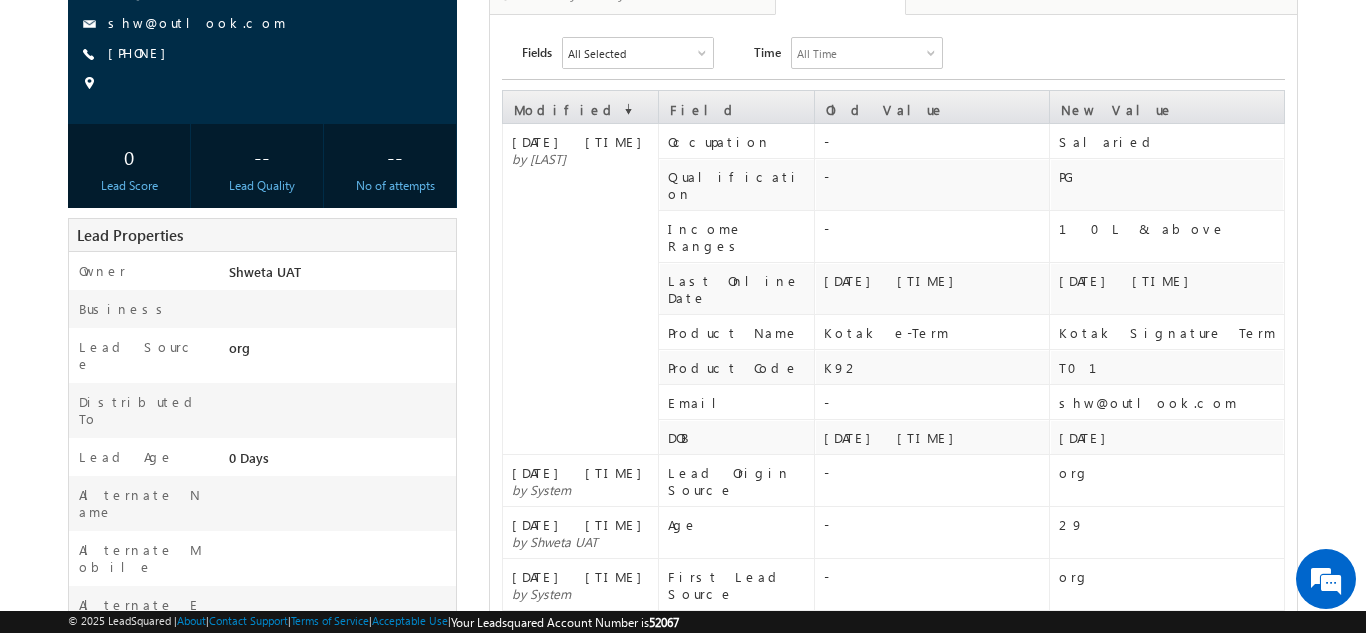 click on "2025-08-06 16:22:37" at bounding box center [936, 280] 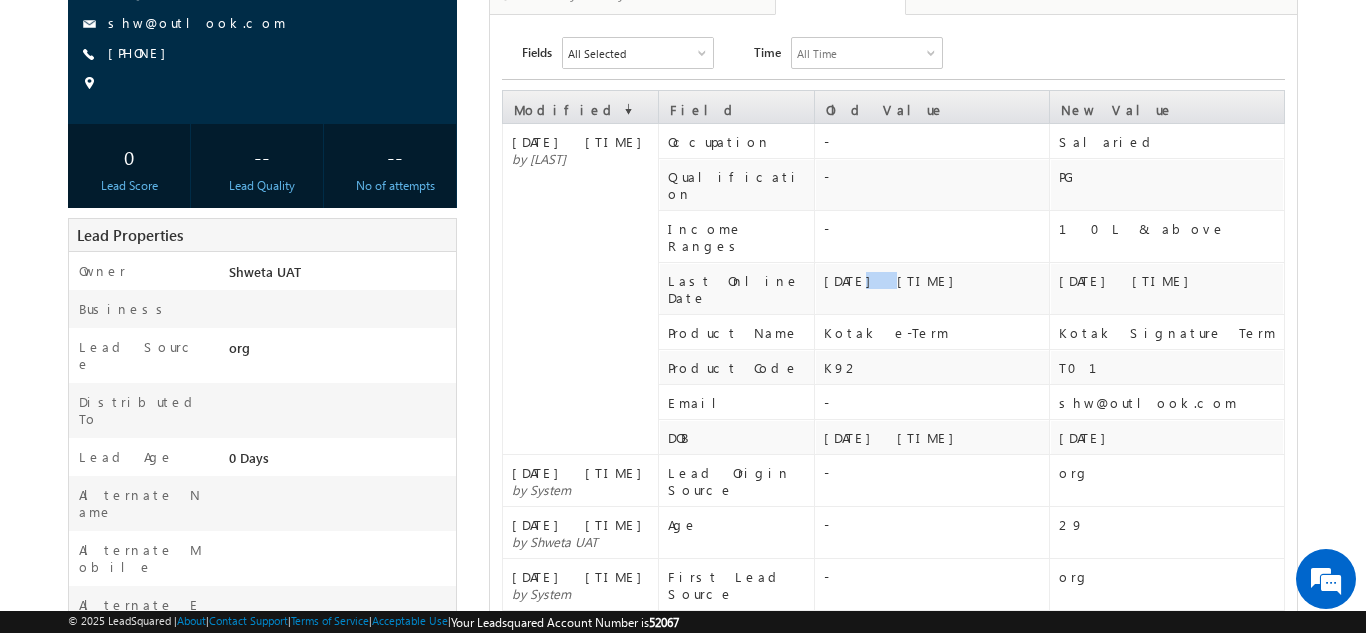click on "2025-08-06 16:22:37" at bounding box center (936, 280) 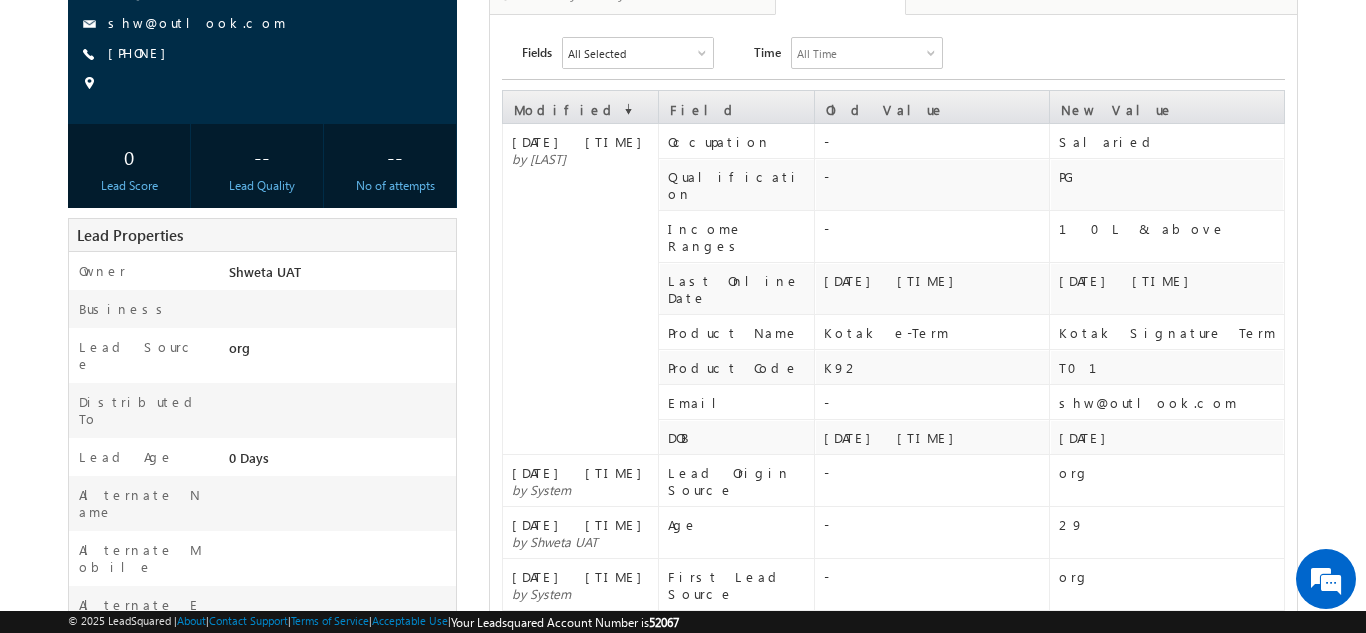click on "2025-08-06 16:22:37" at bounding box center (936, 280) 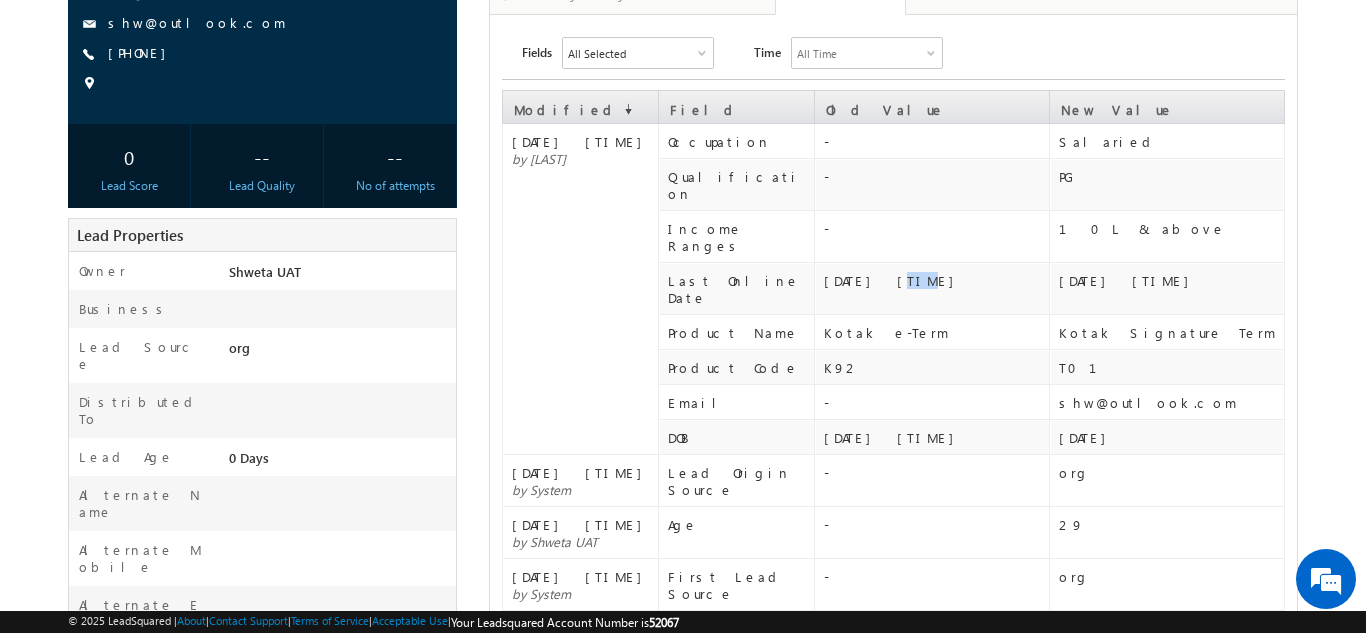click on "2025-08-06 16:22:37" at bounding box center (936, 280) 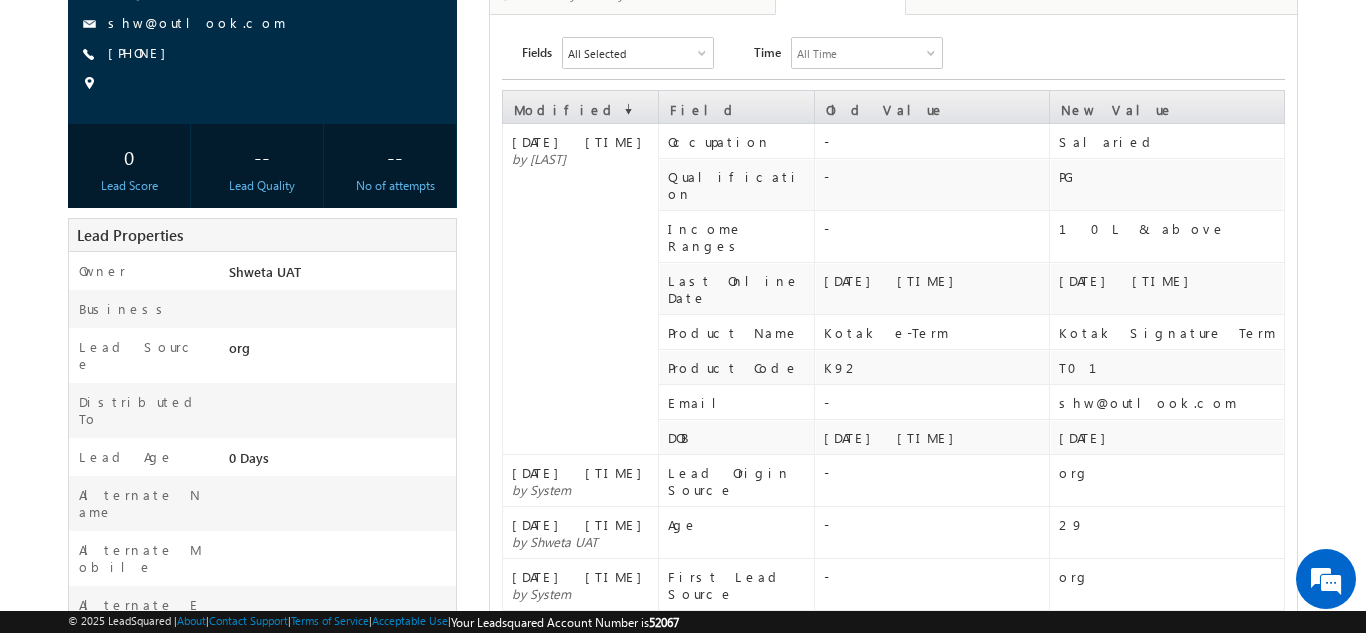 click on "2025-08-06 16:22:37" at bounding box center [936, 280] 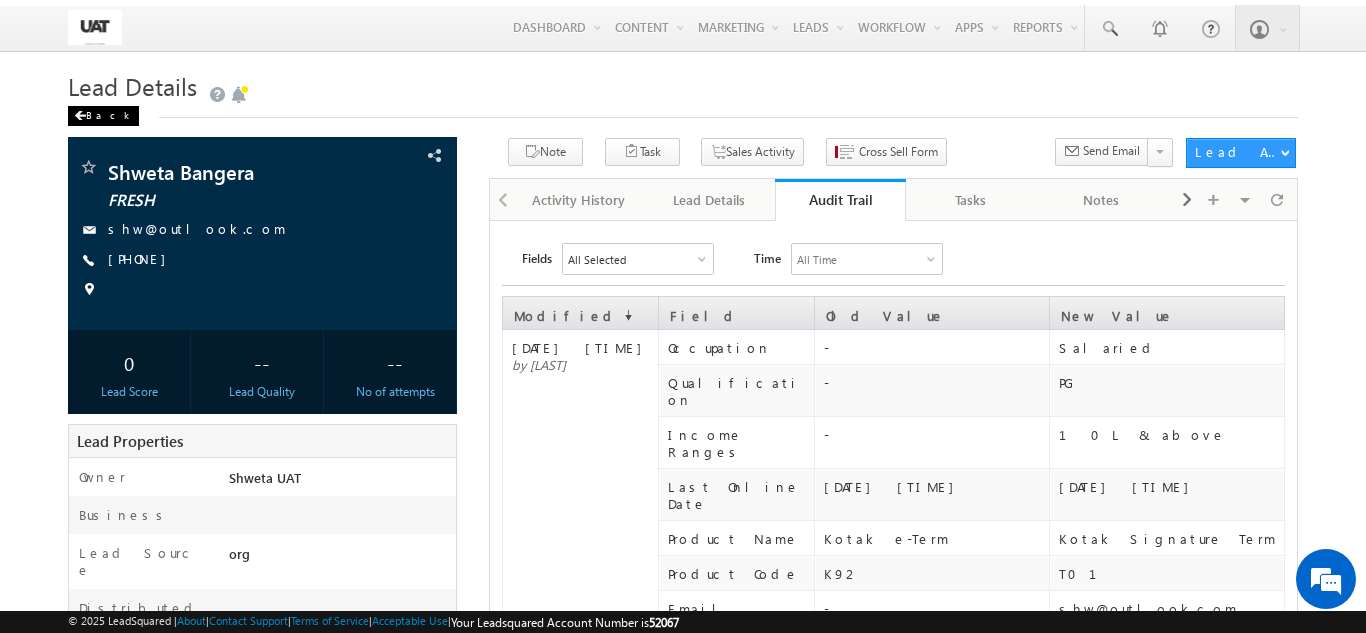 click on "Back" at bounding box center [103, 116] 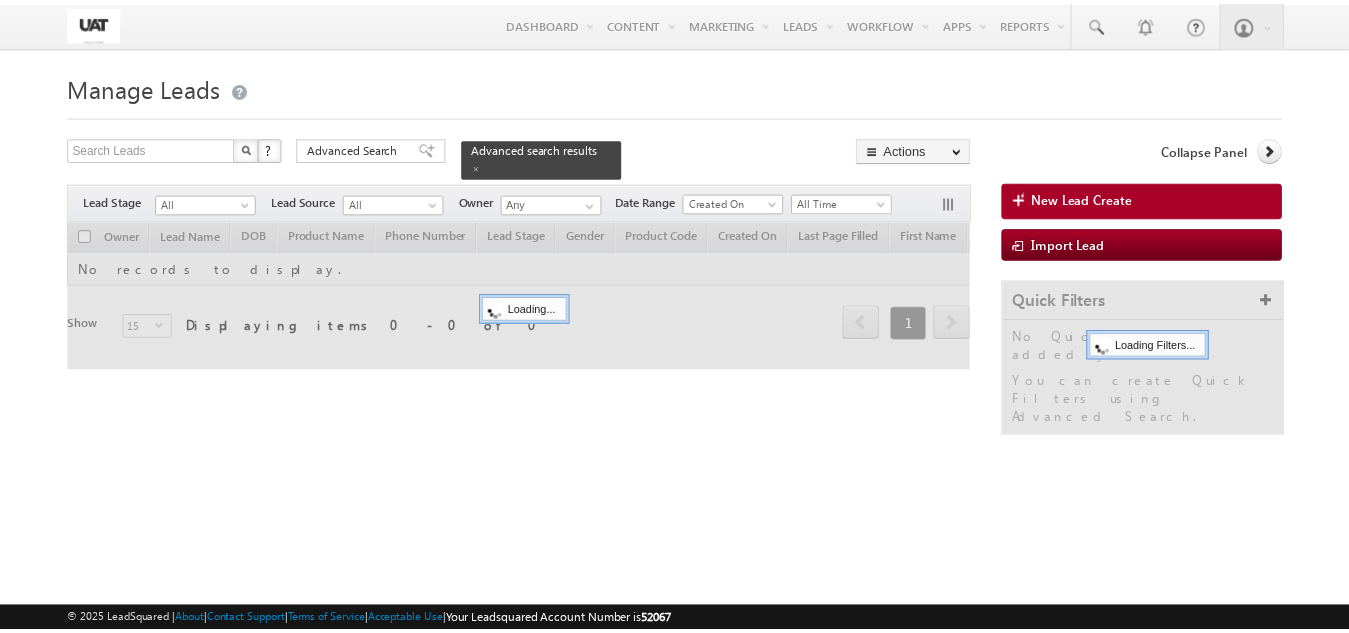 scroll, scrollTop: 0, scrollLeft: 0, axis: both 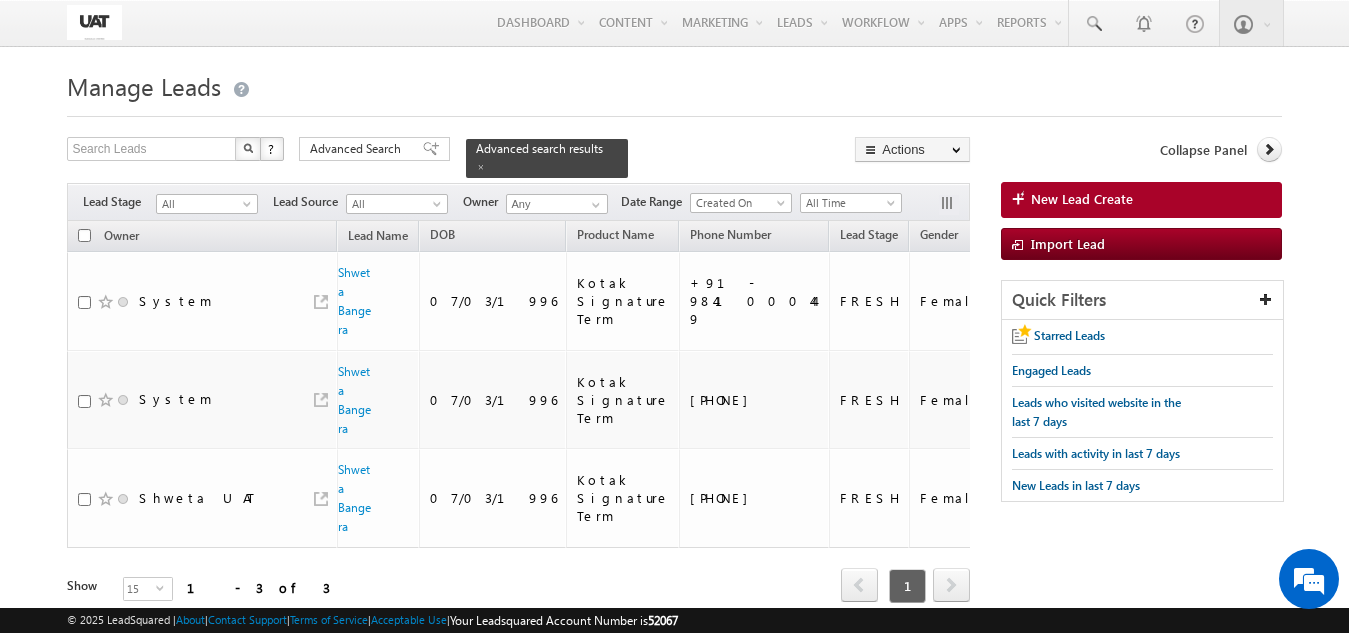 drag, startPoint x: 229, startPoint y: 567, endPoint x: 324, endPoint y: 567, distance: 95 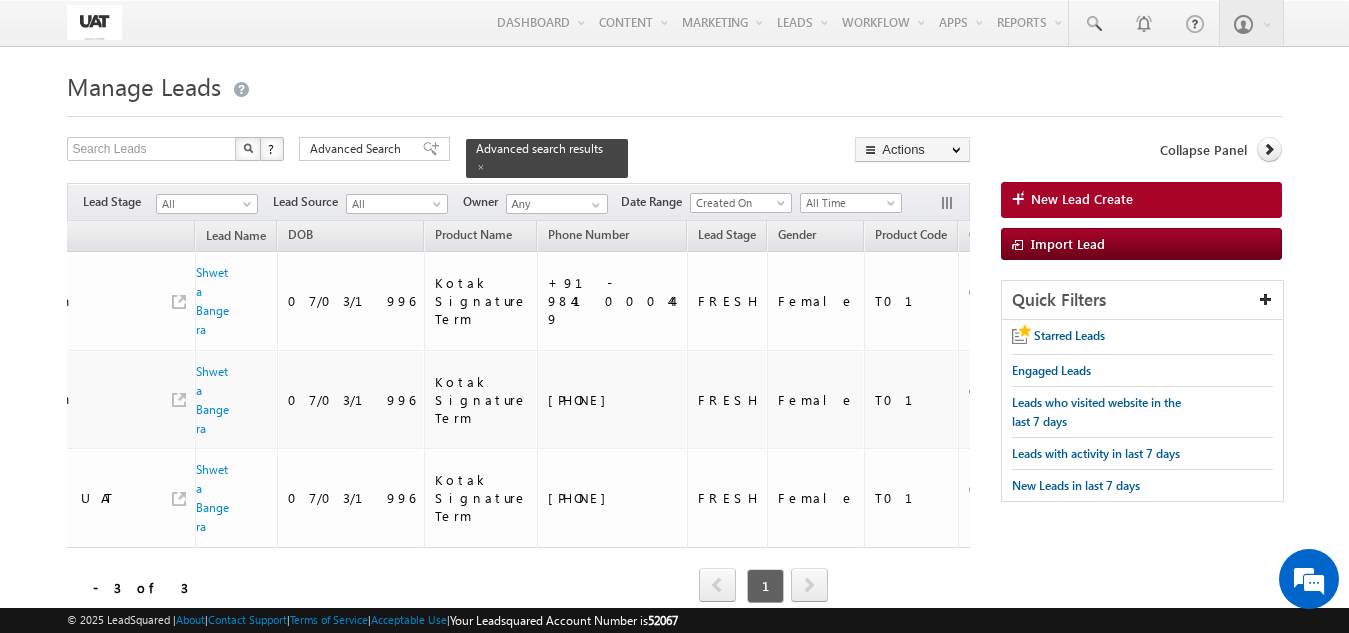 scroll, scrollTop: 0, scrollLeft: 338, axis: horizontal 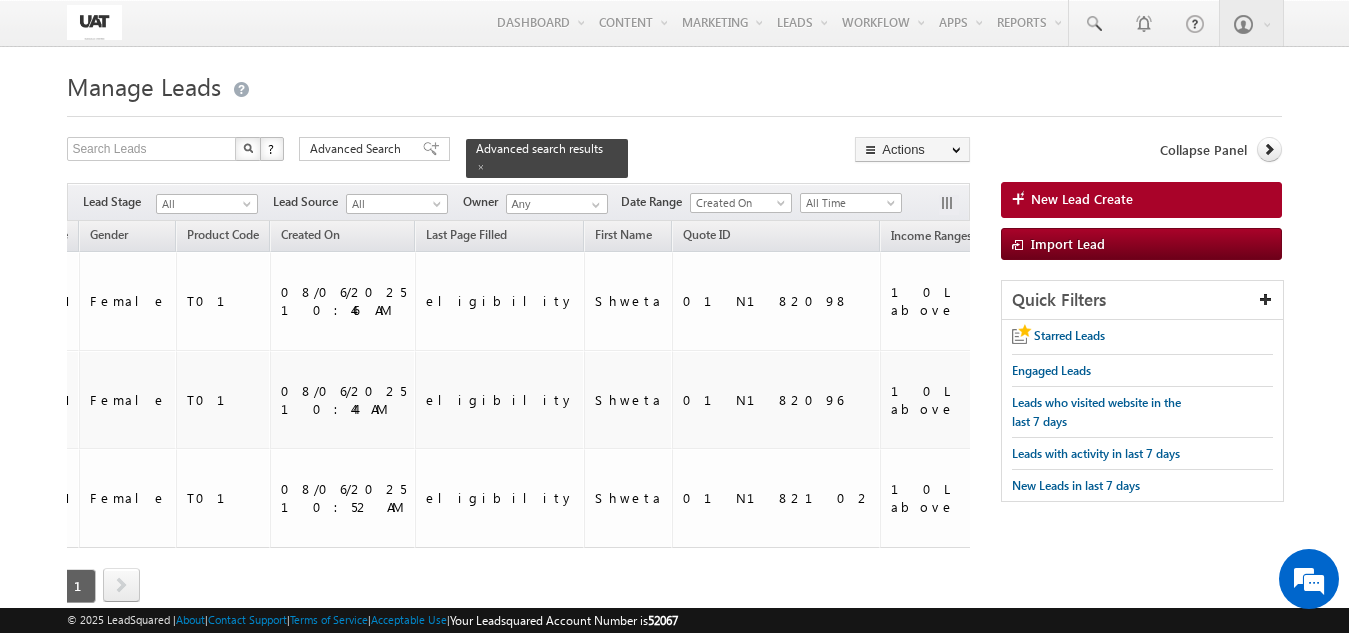 drag, startPoint x: 389, startPoint y: 587, endPoint x: 384, endPoint y: 574, distance: 13.928389 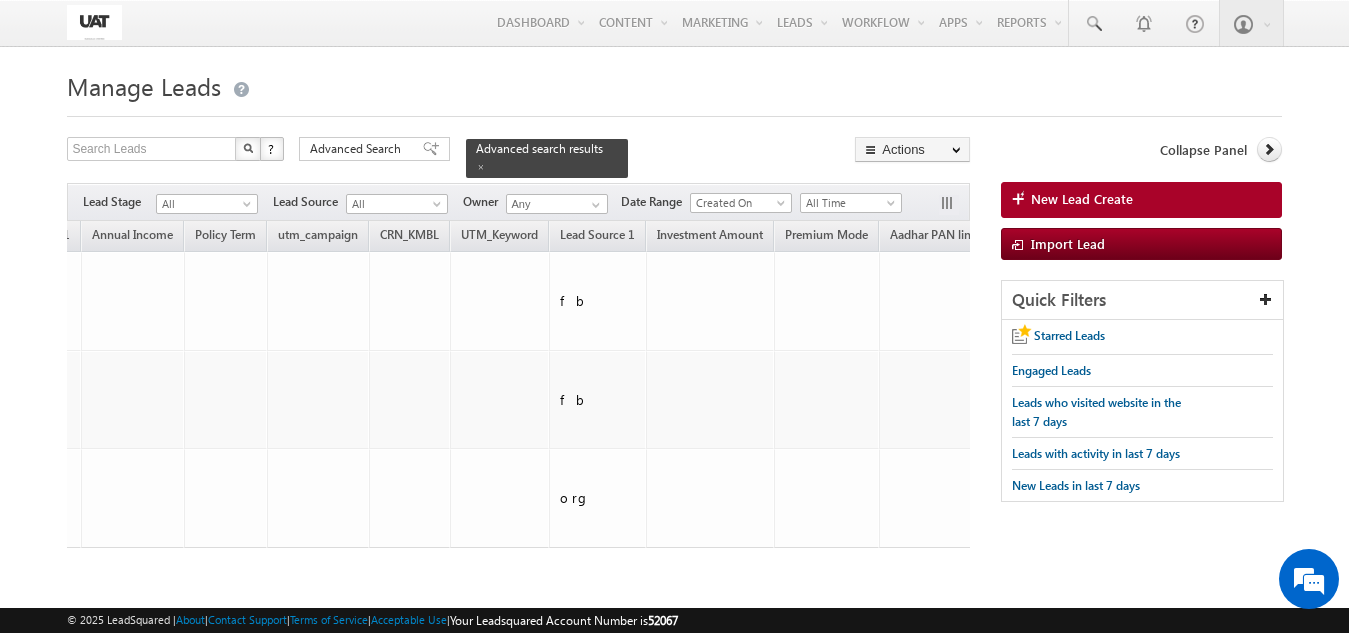 scroll, scrollTop: 0, scrollLeft: 0, axis: both 